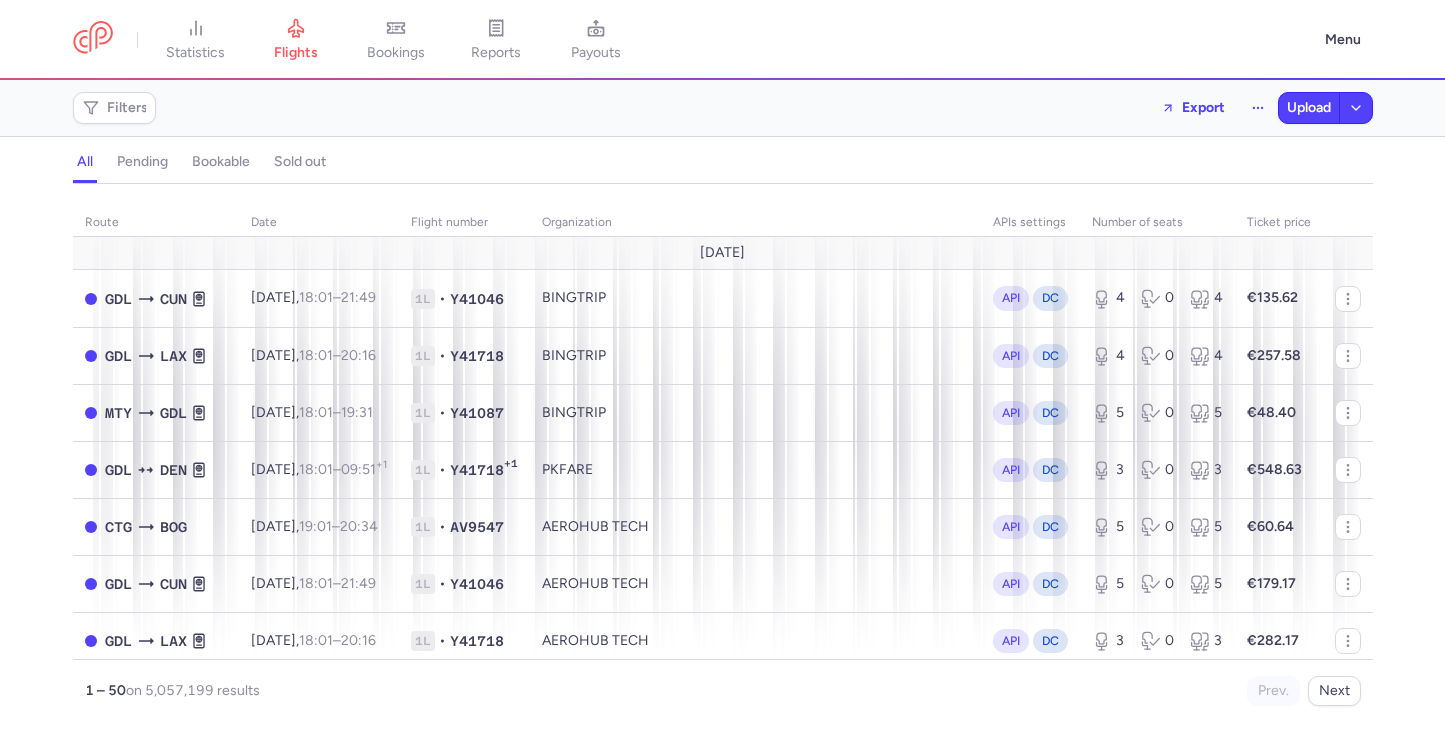 scroll, scrollTop: 0, scrollLeft: 0, axis: both 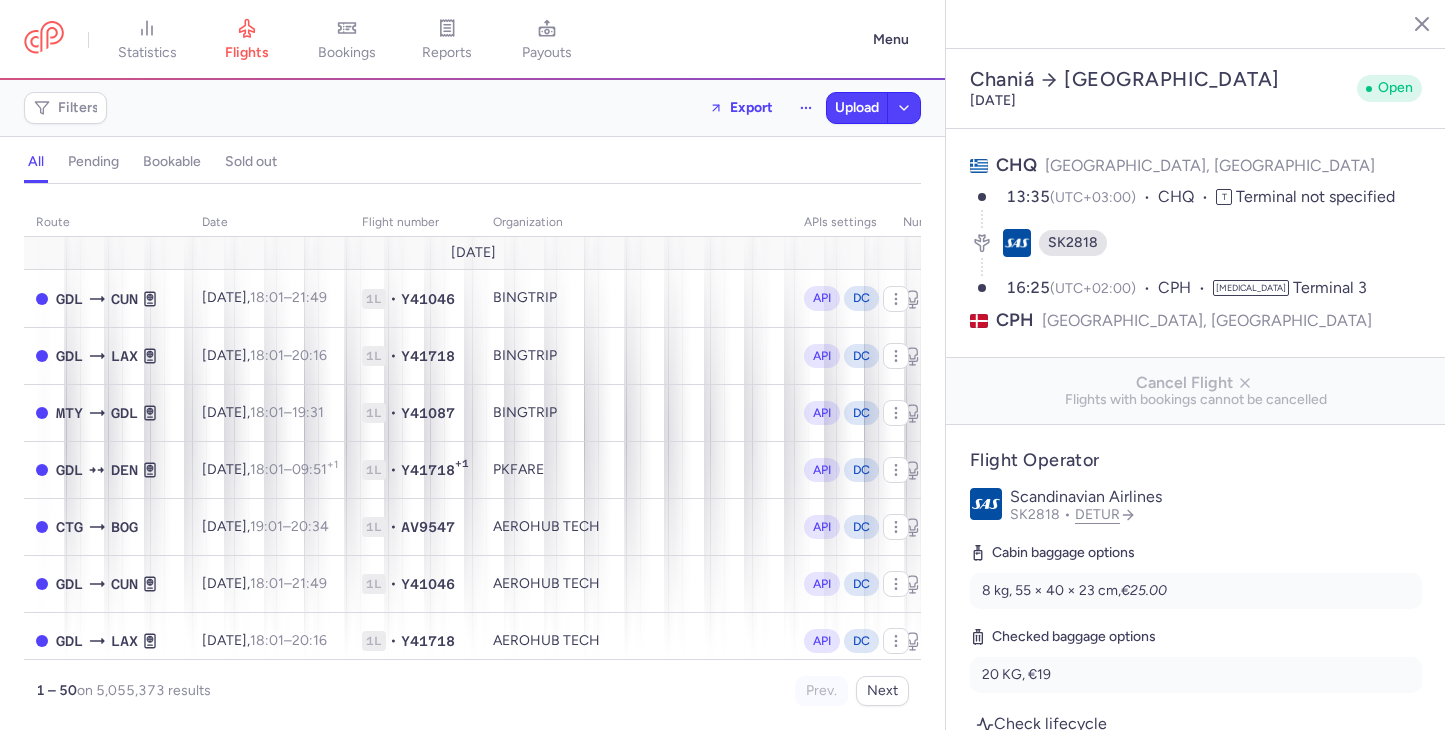 select on "hours" 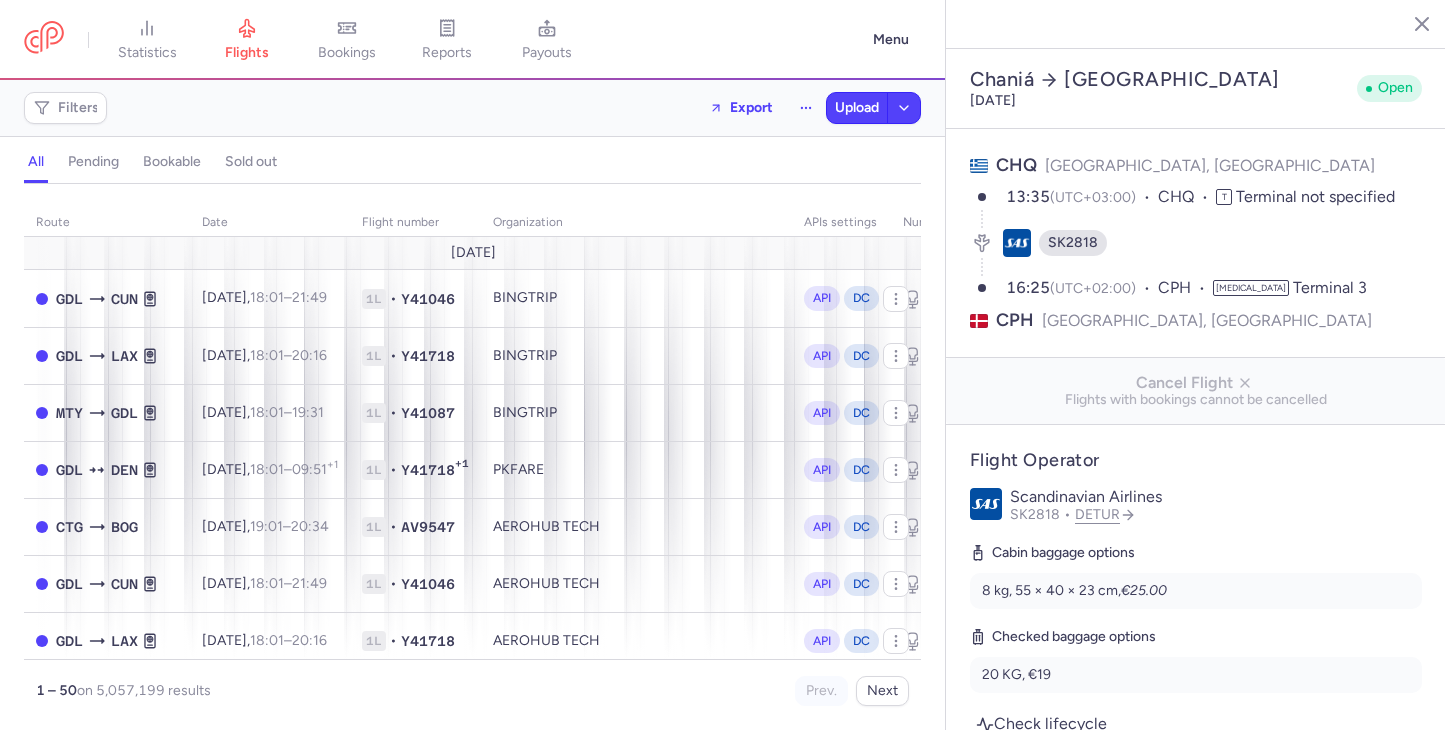 select on "hours" 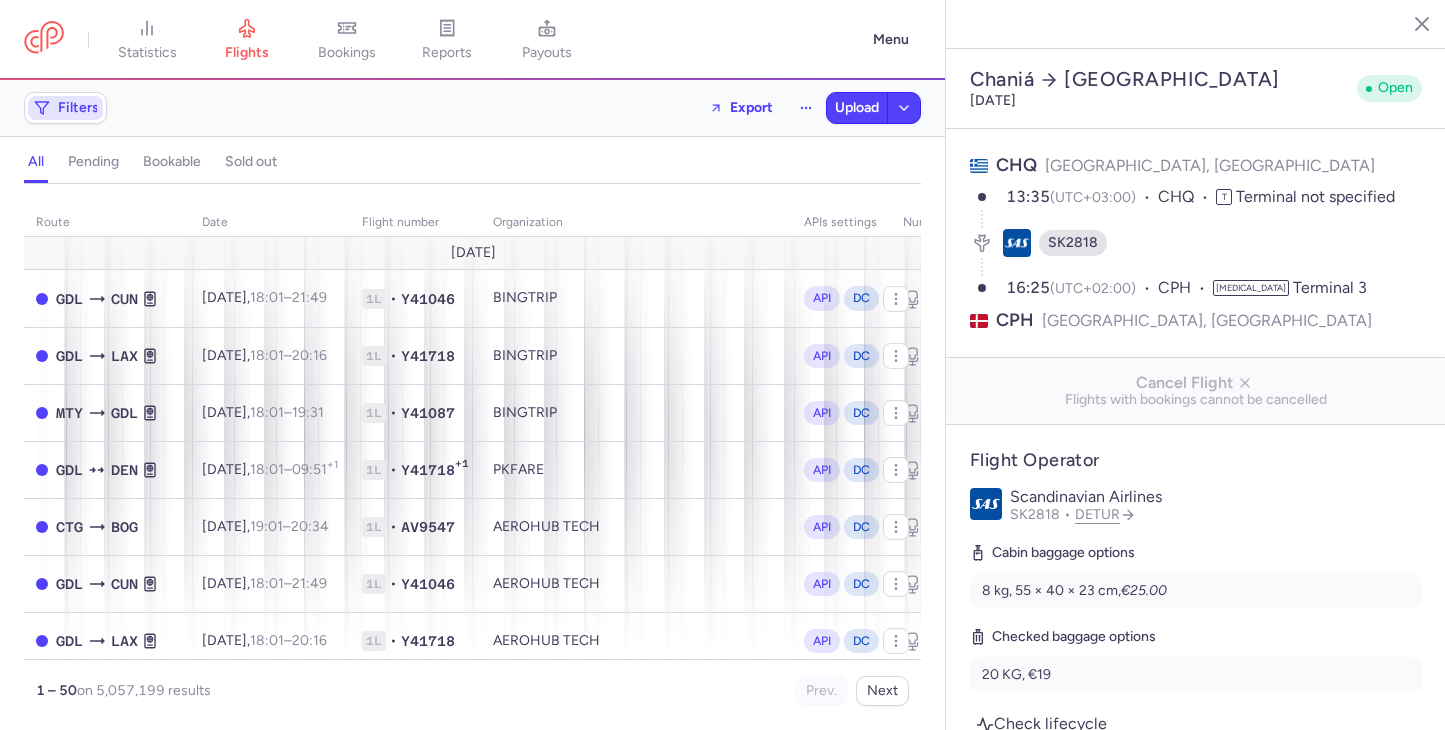 click on "Filters" at bounding box center (78, 108) 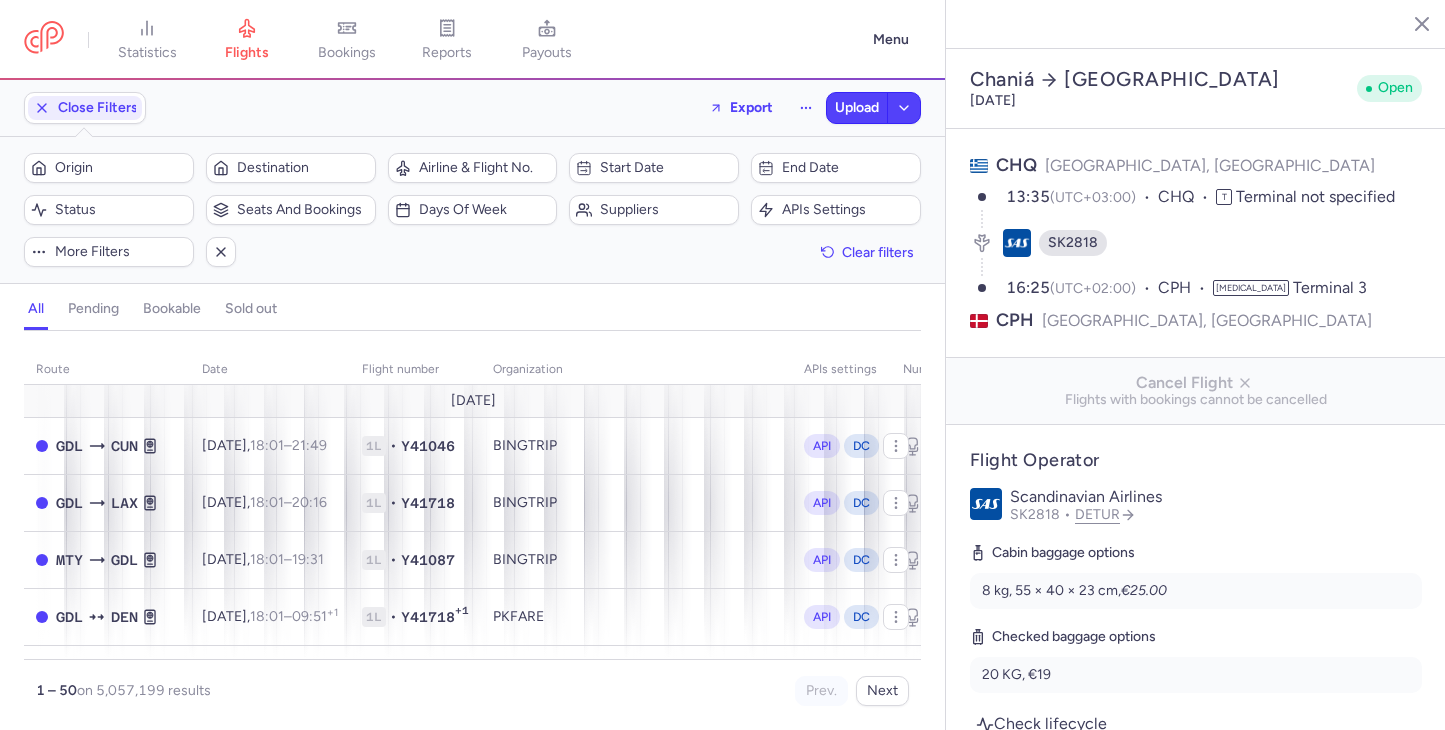 click 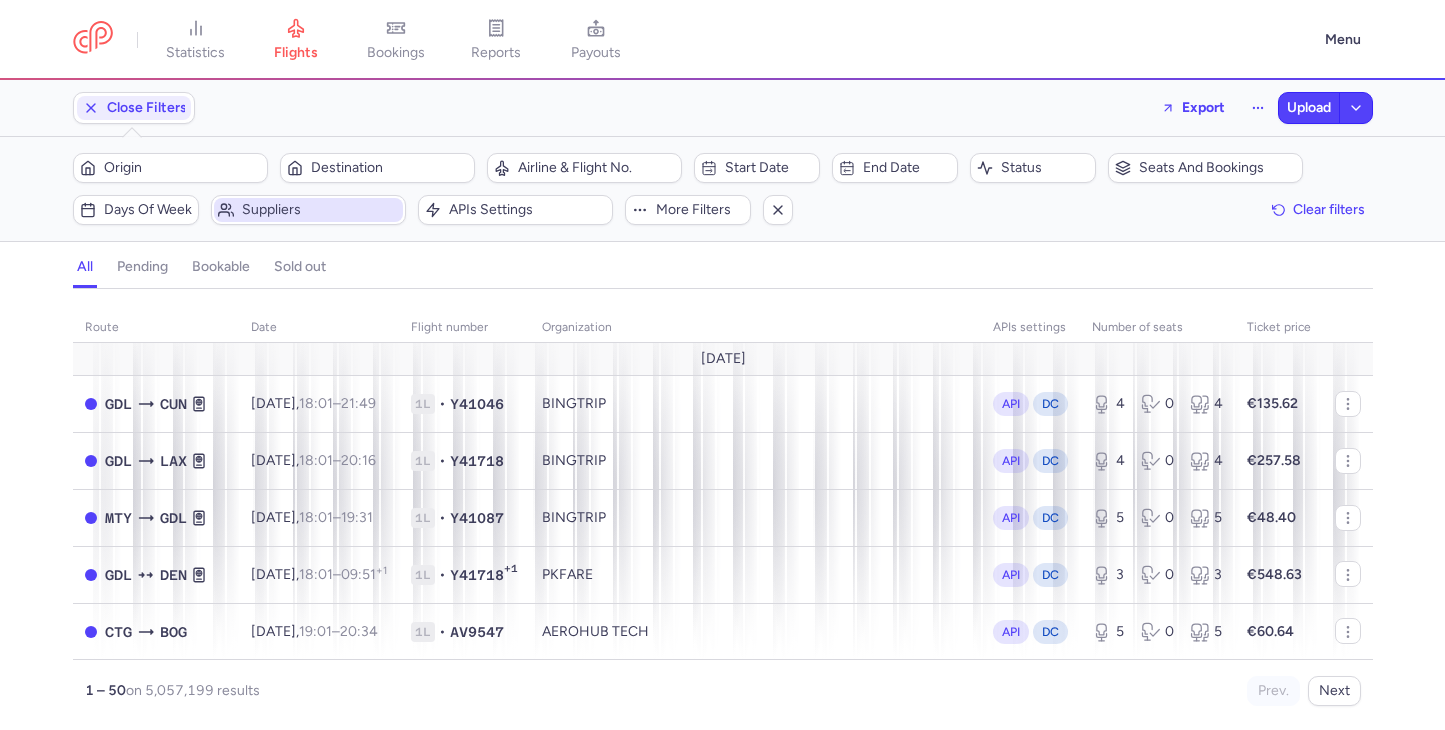click on "Suppliers" 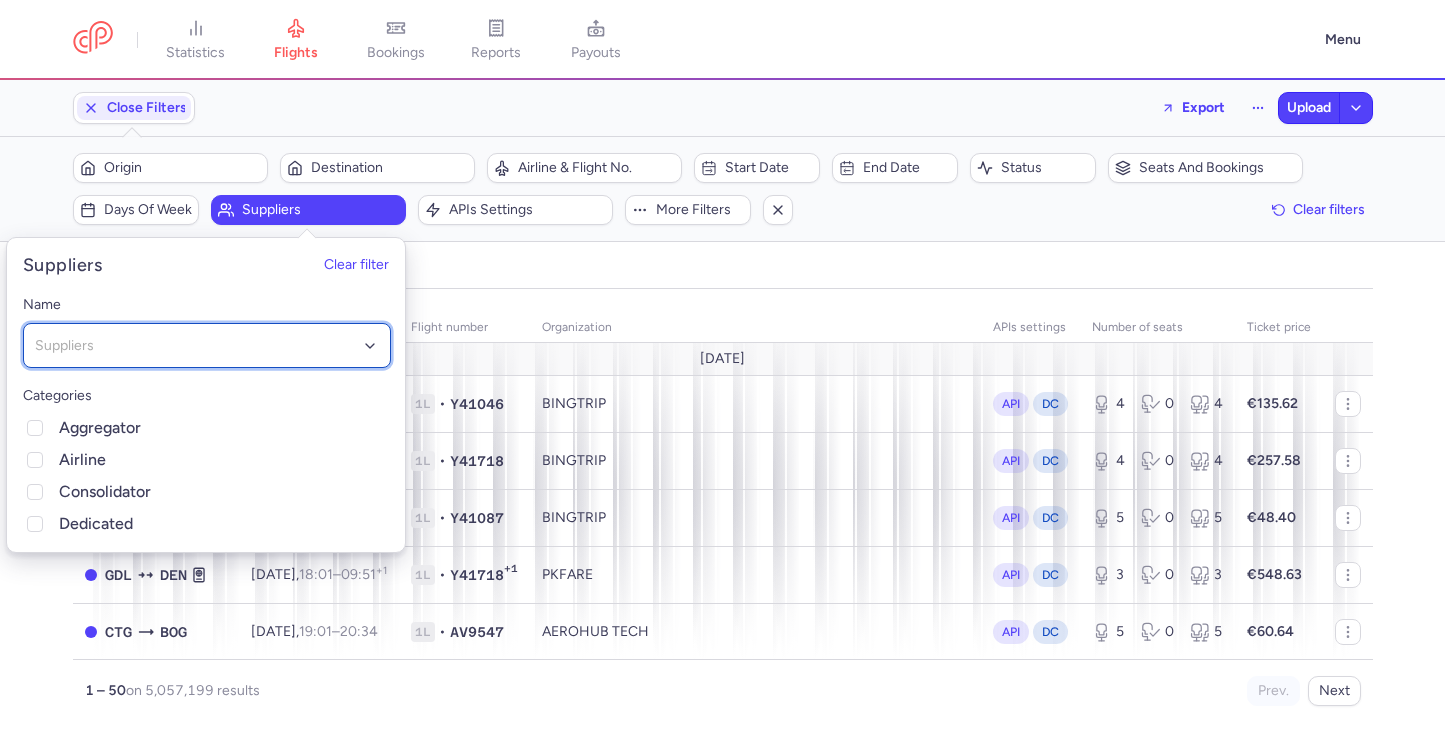 click on "Suppliers" 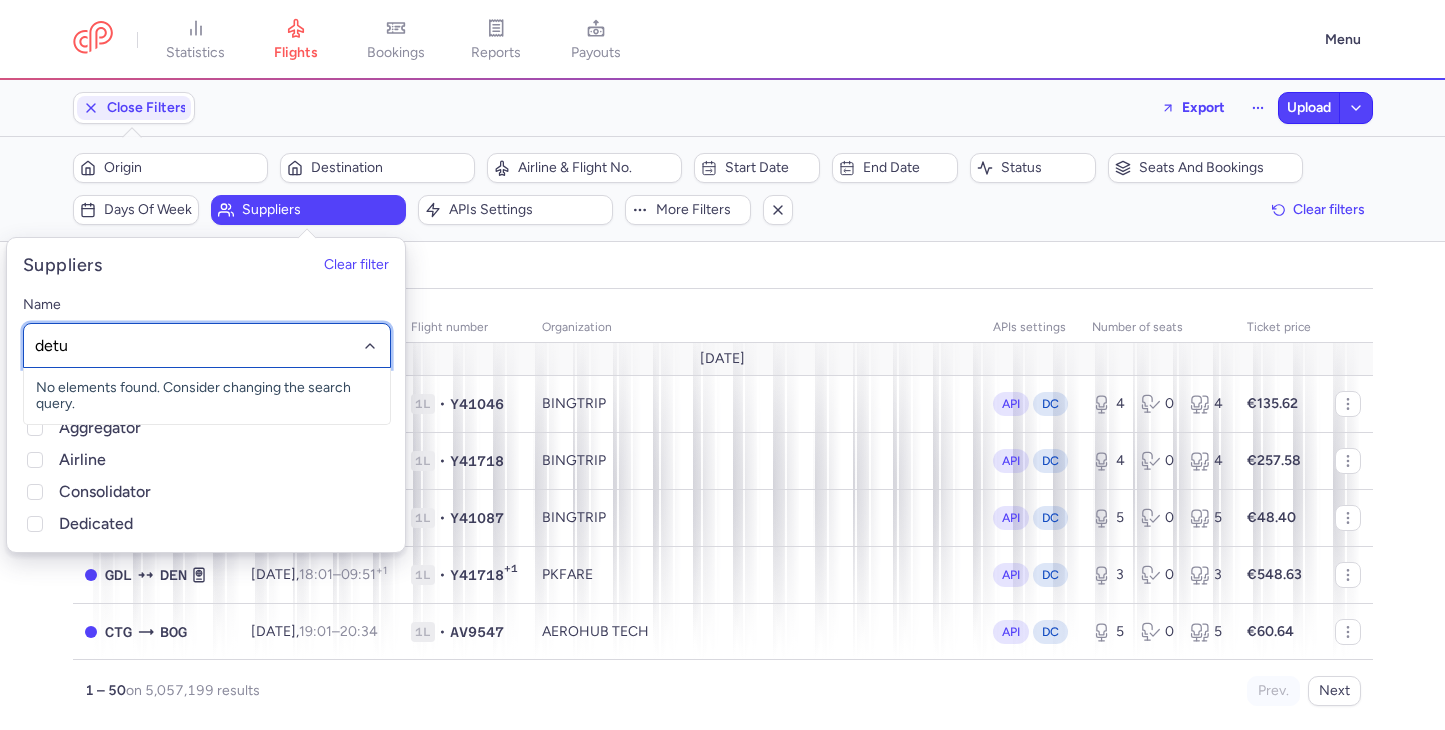 type on "detur" 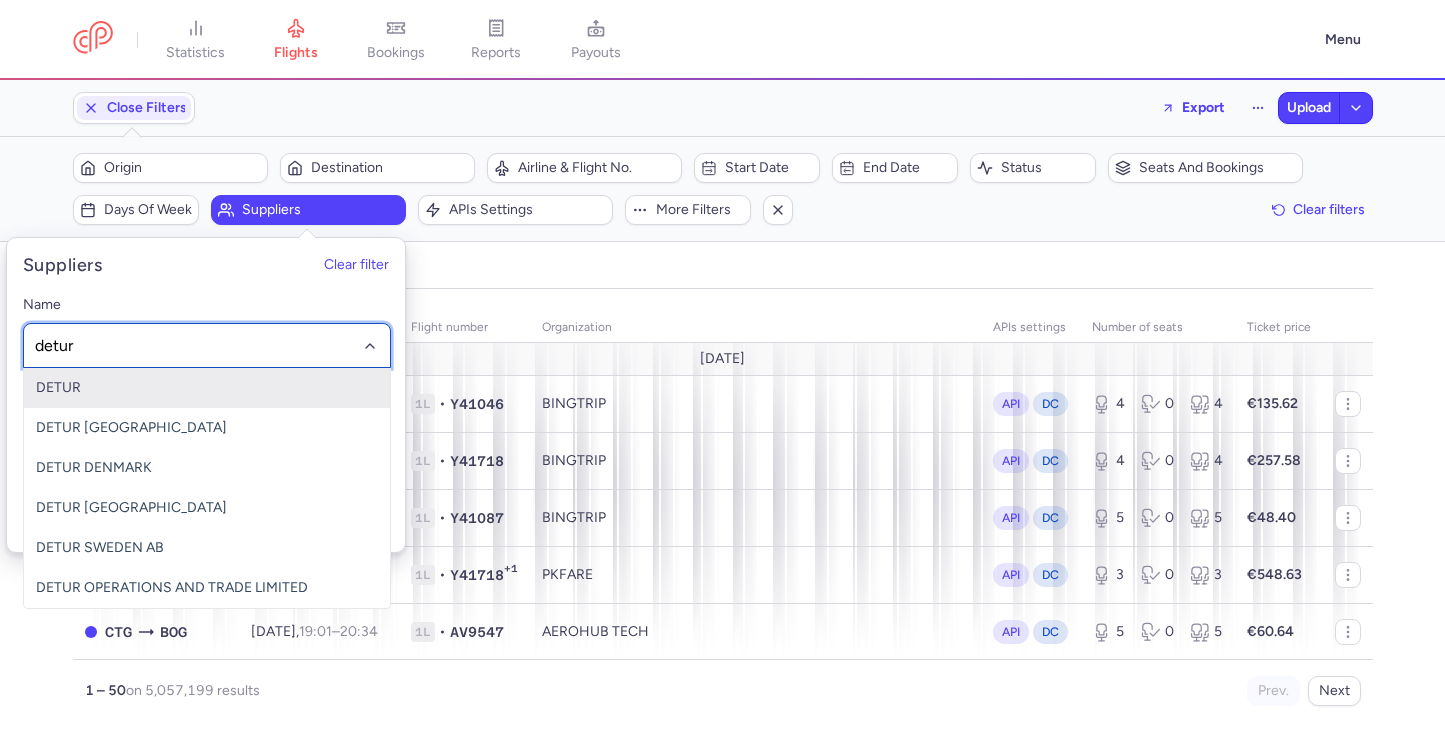click on "DETUR" at bounding box center [207, 388] 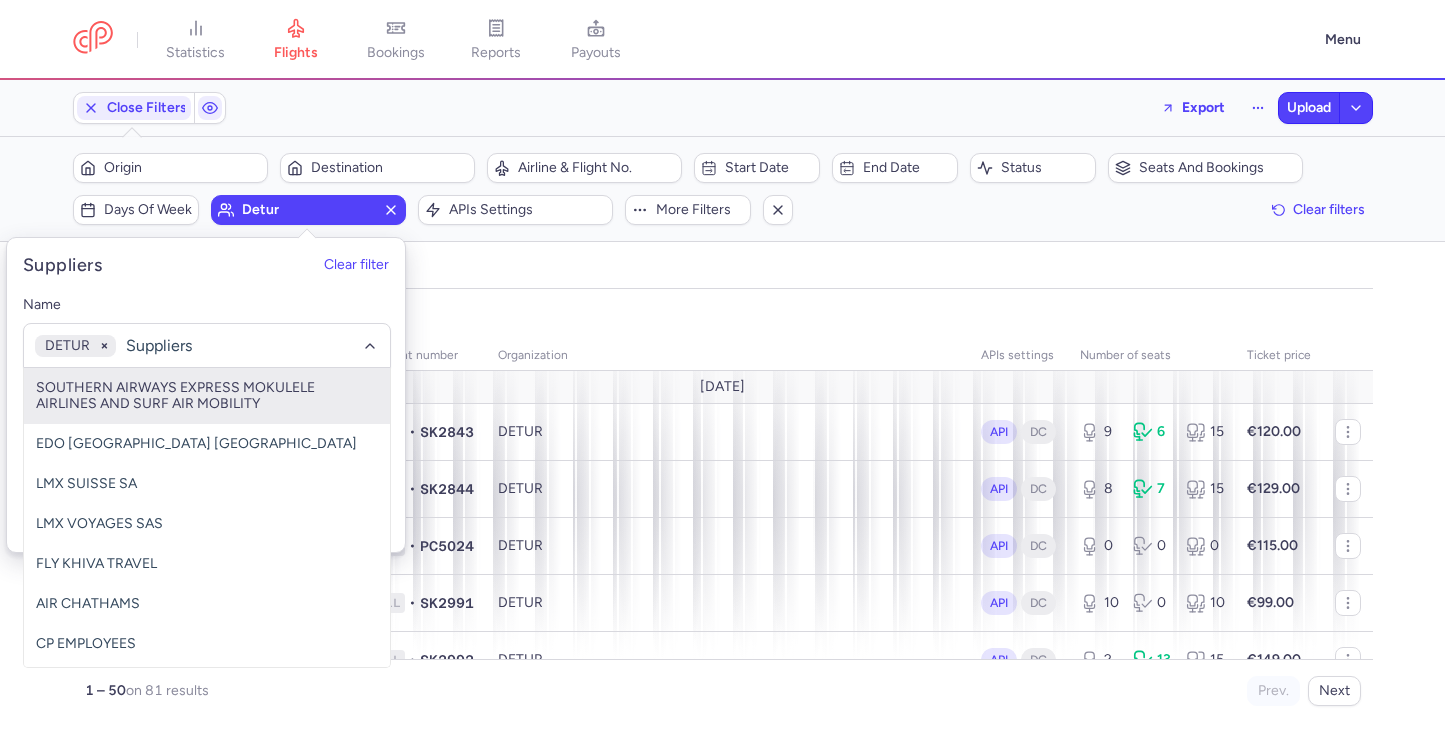 click on "organizations names: DETUR" at bounding box center (723, 315) 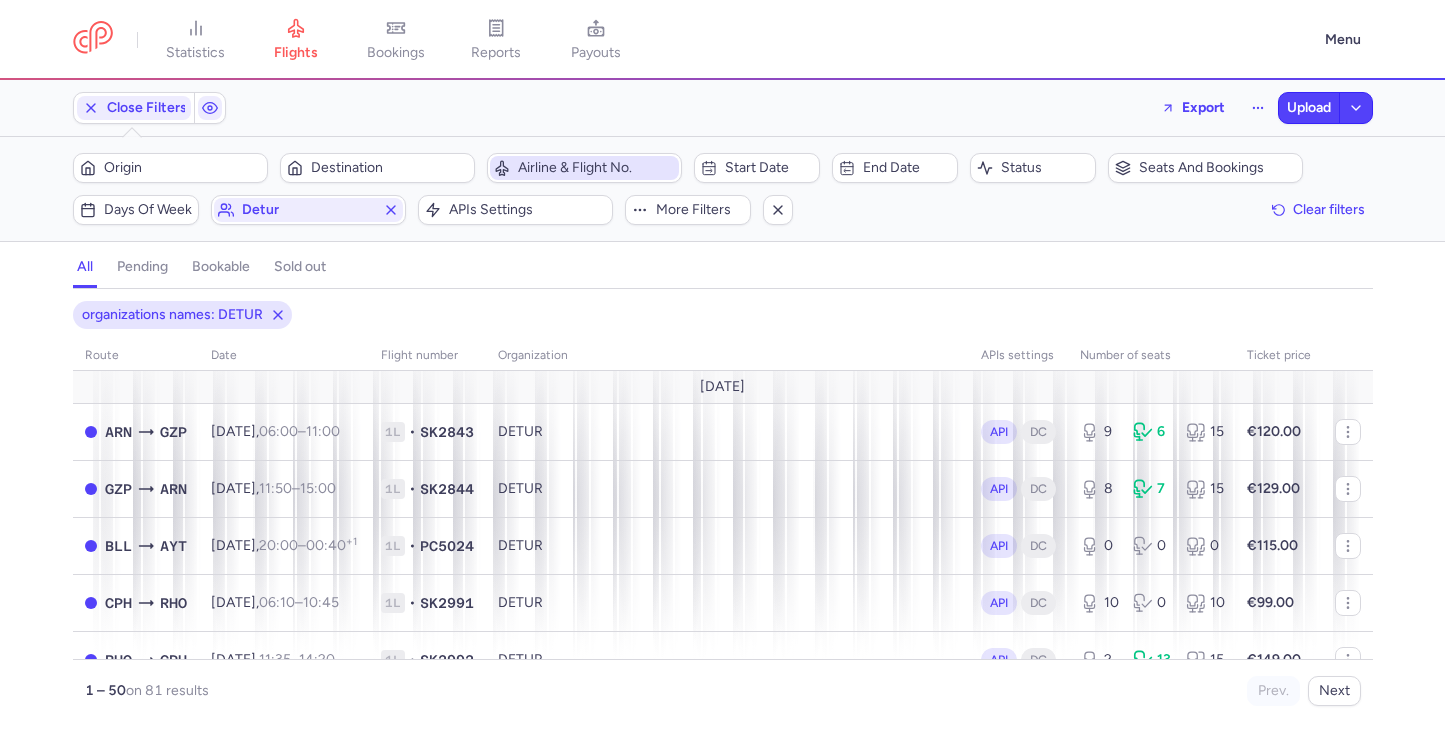 click on "Airline & Flight No." at bounding box center (596, 168) 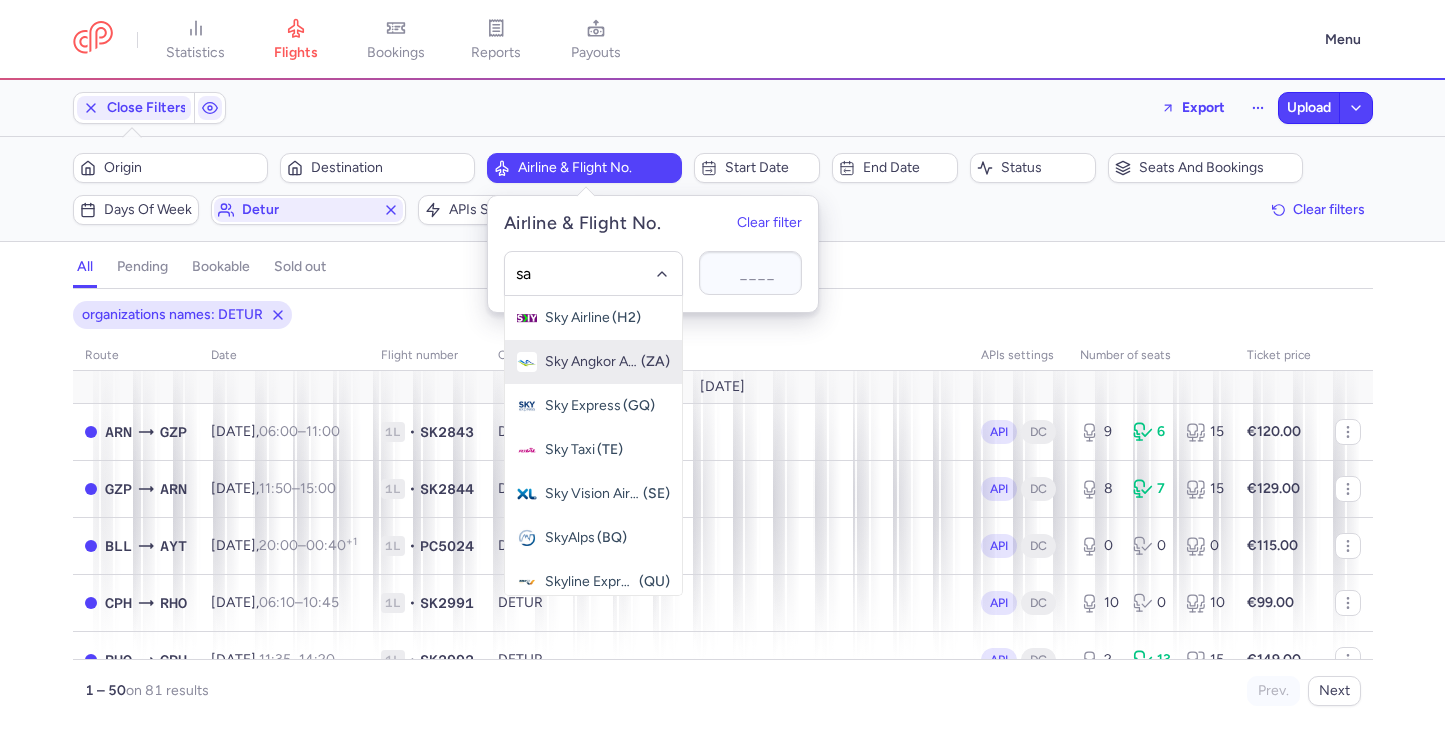 type on "sas" 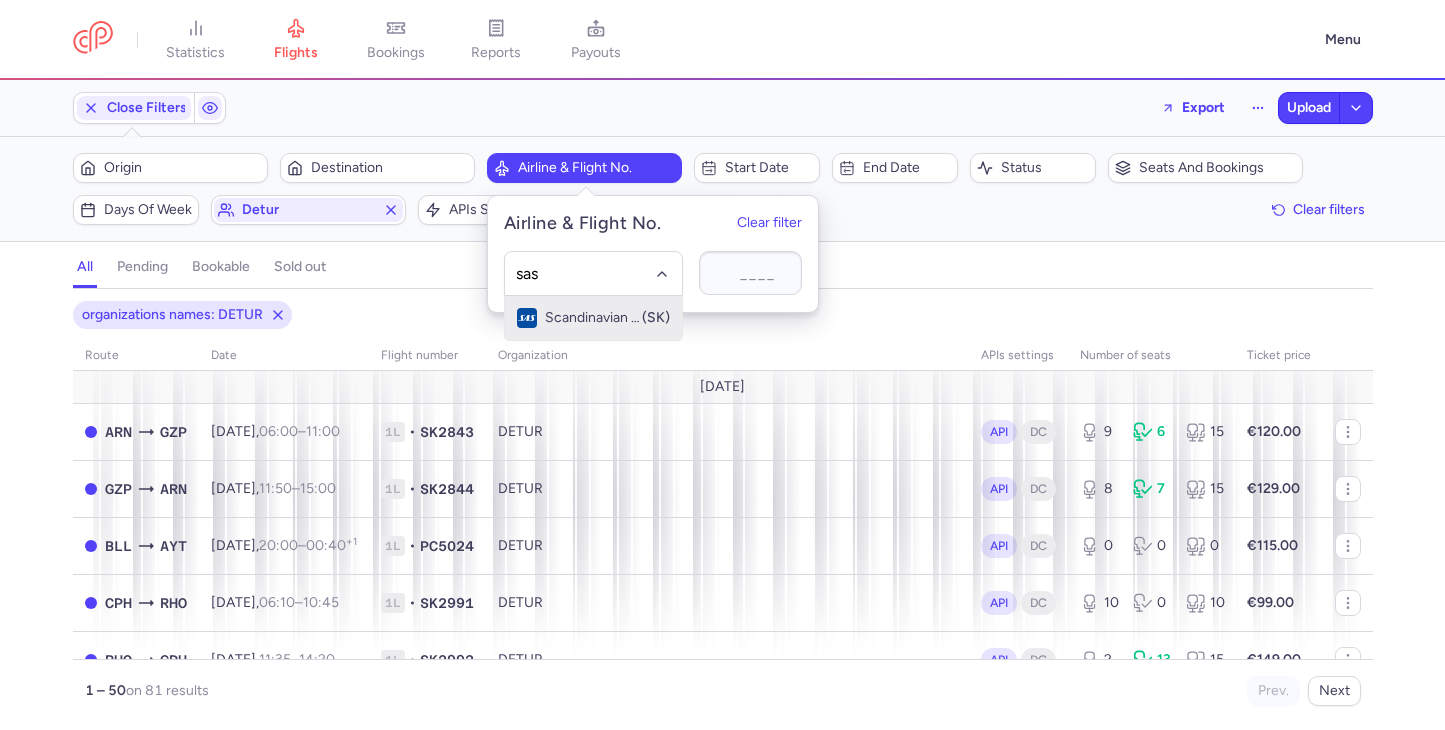click on "Scandinavian Airlines (SK)" 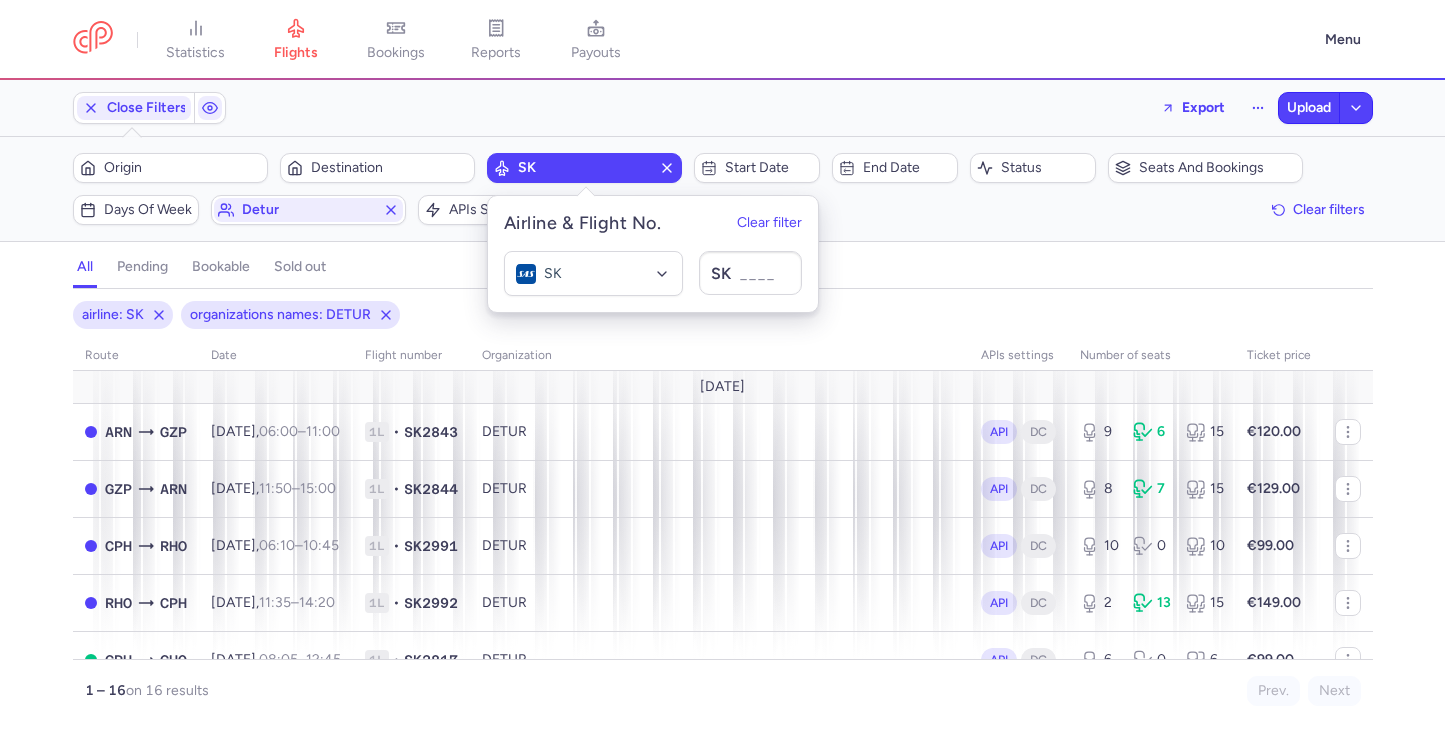 click on "all pending bookable sold out" at bounding box center [723, 271] 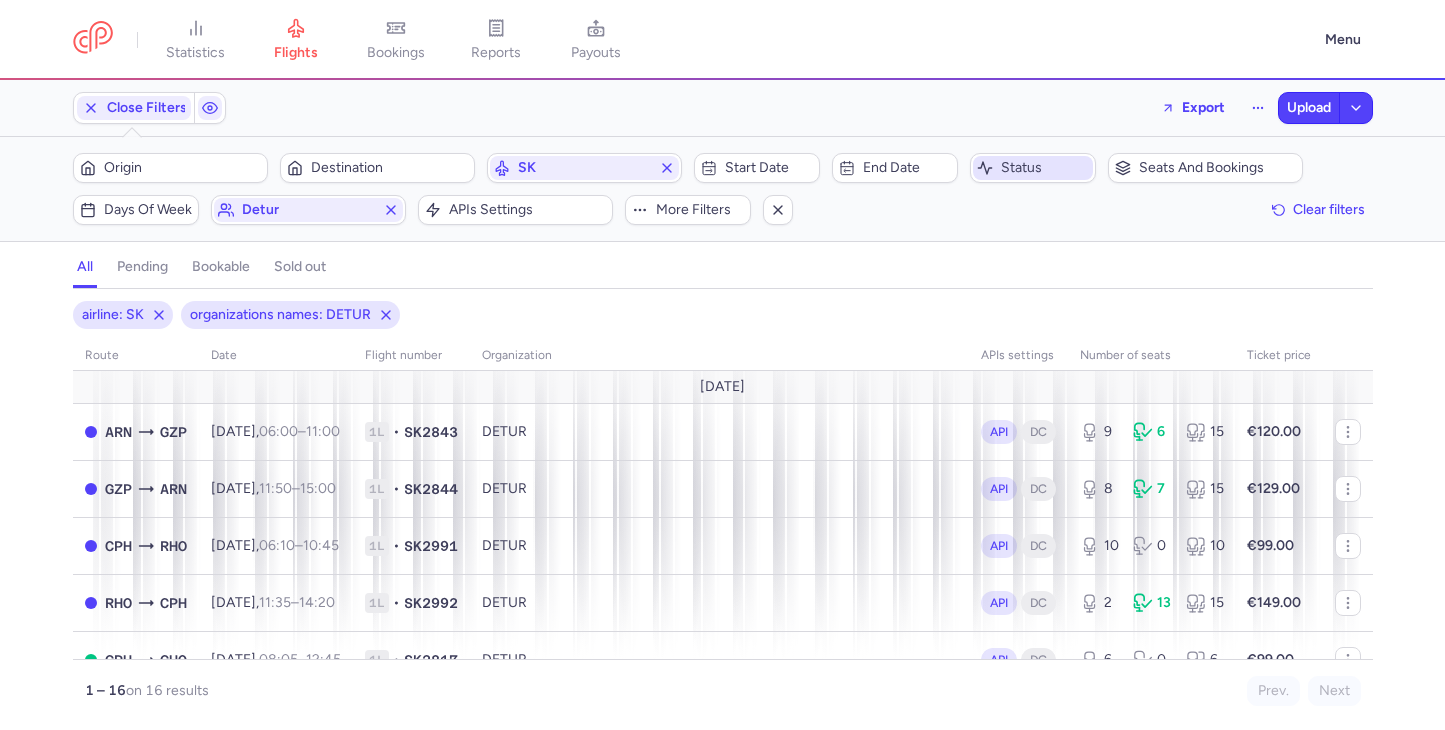 click on "Status" at bounding box center (1045, 168) 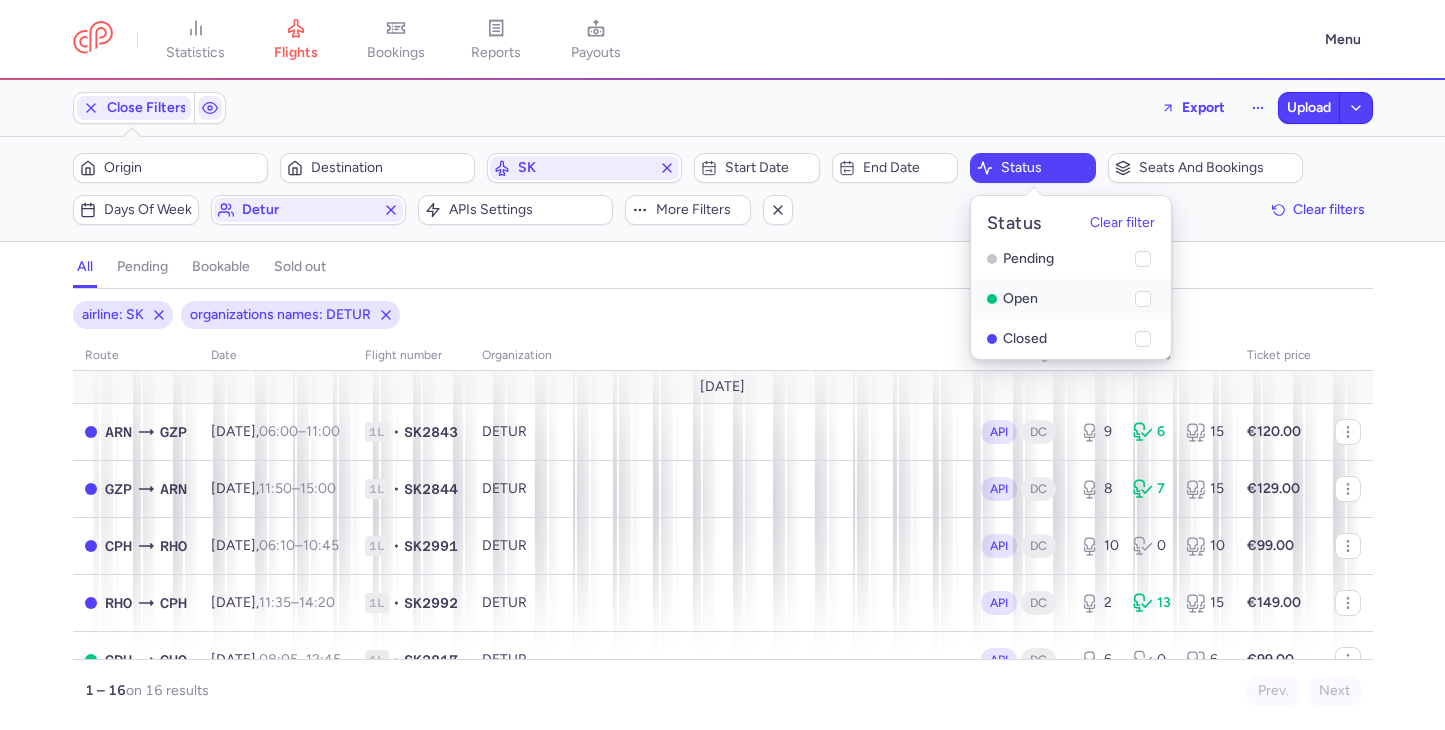 click on "open" 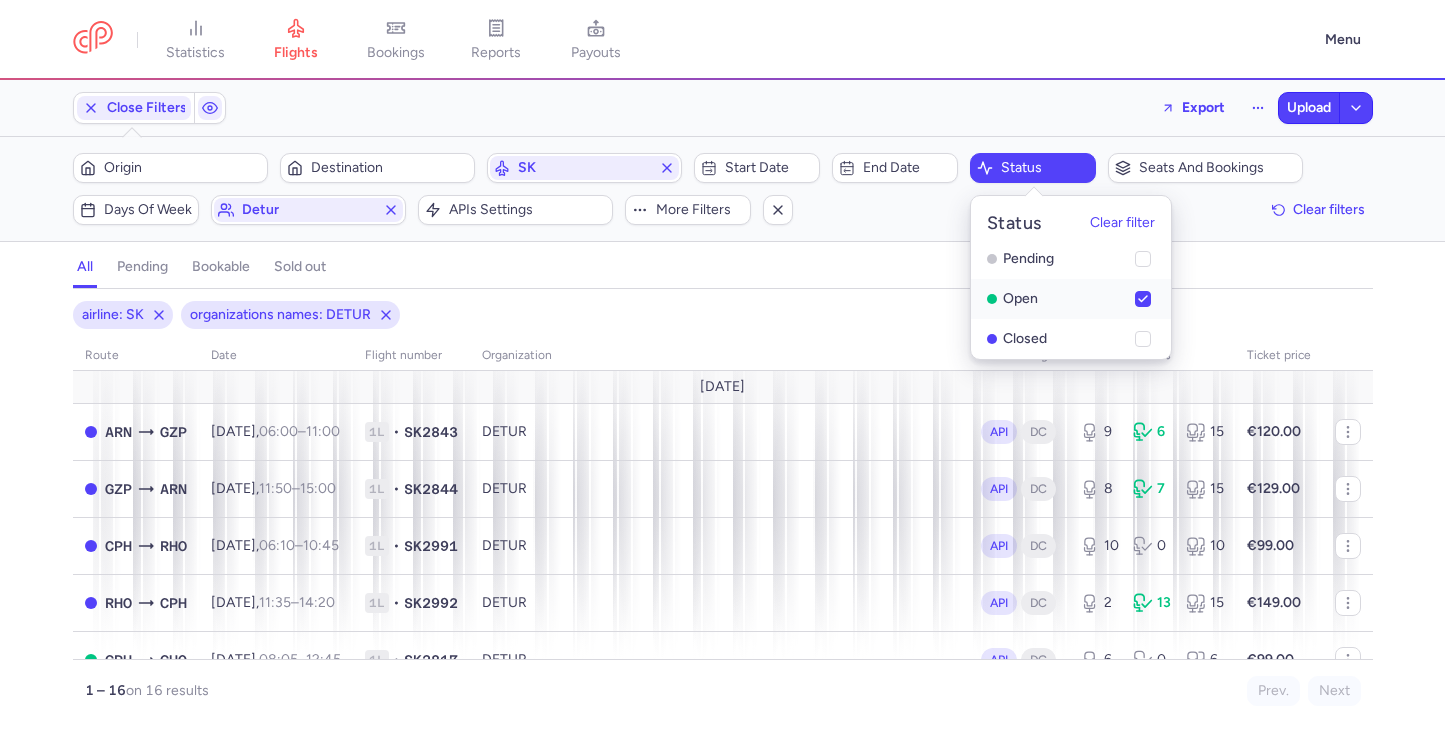 checkbox on "true" 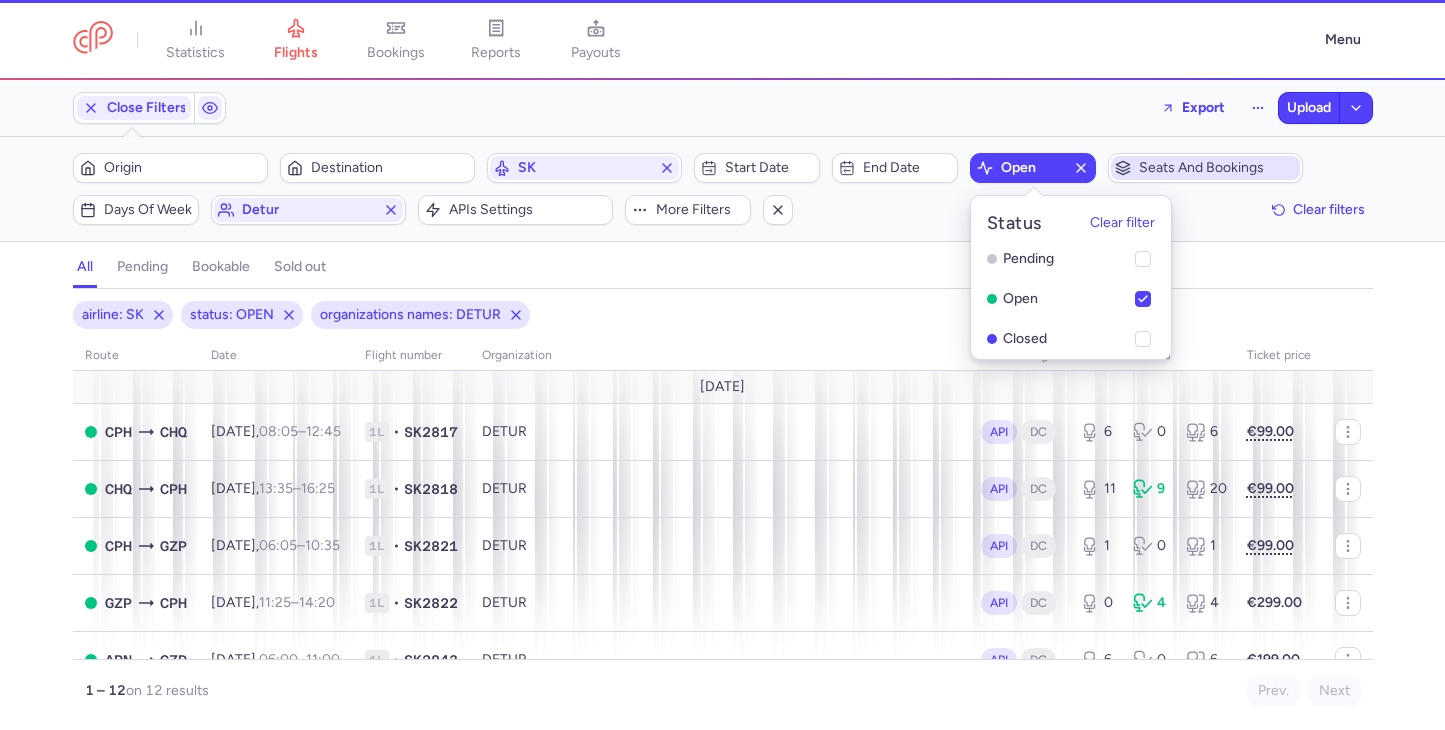 click on "Seats and bookings" at bounding box center (1217, 168) 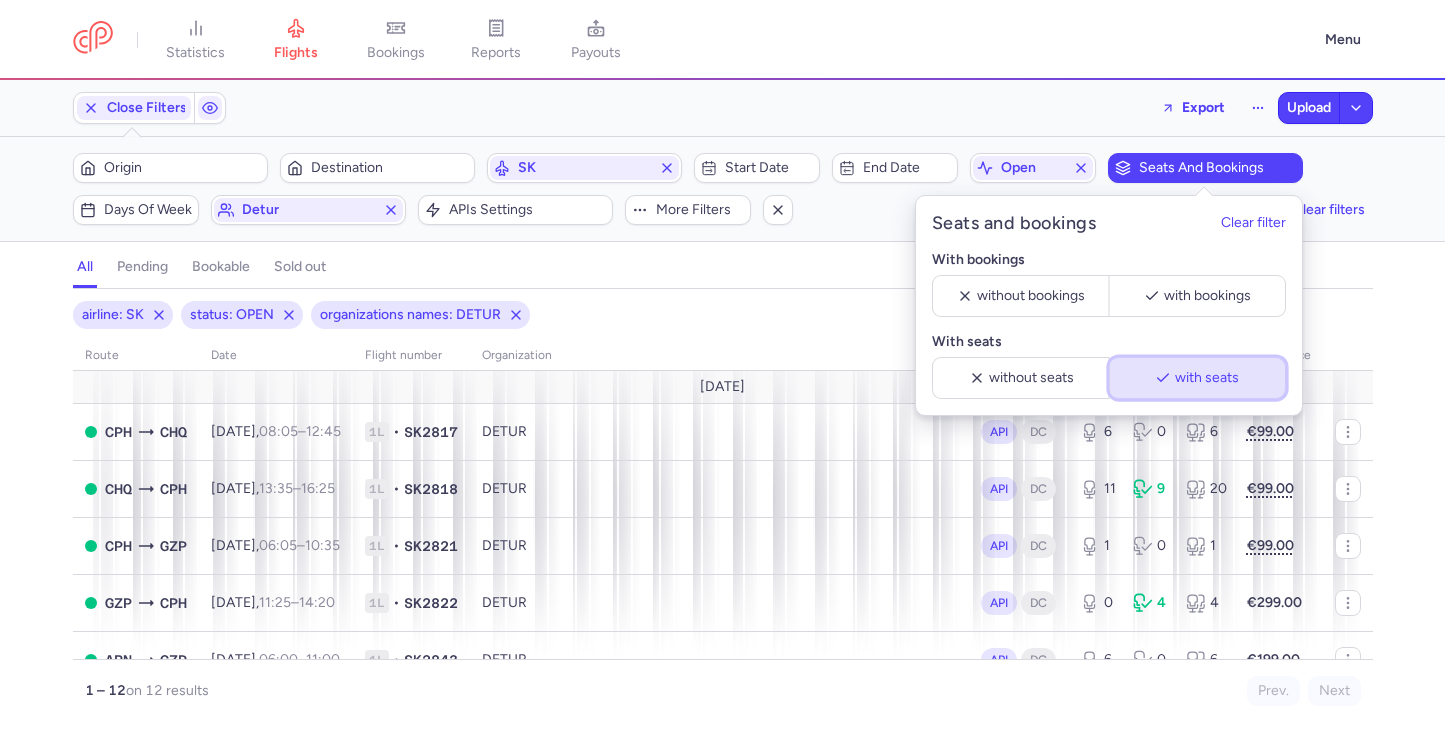 click on "with seats" at bounding box center (1207, 378) 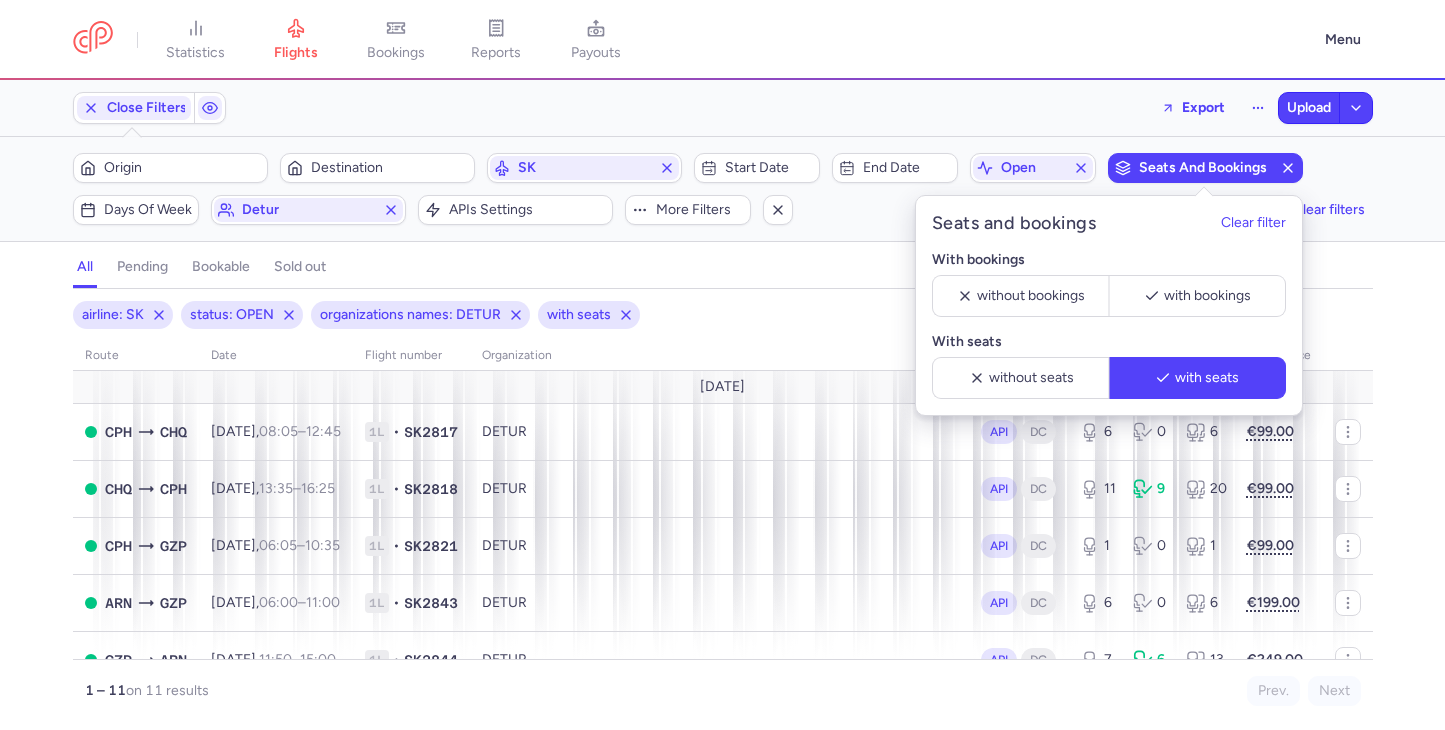 click on "all pending bookable sold out" at bounding box center [723, 271] 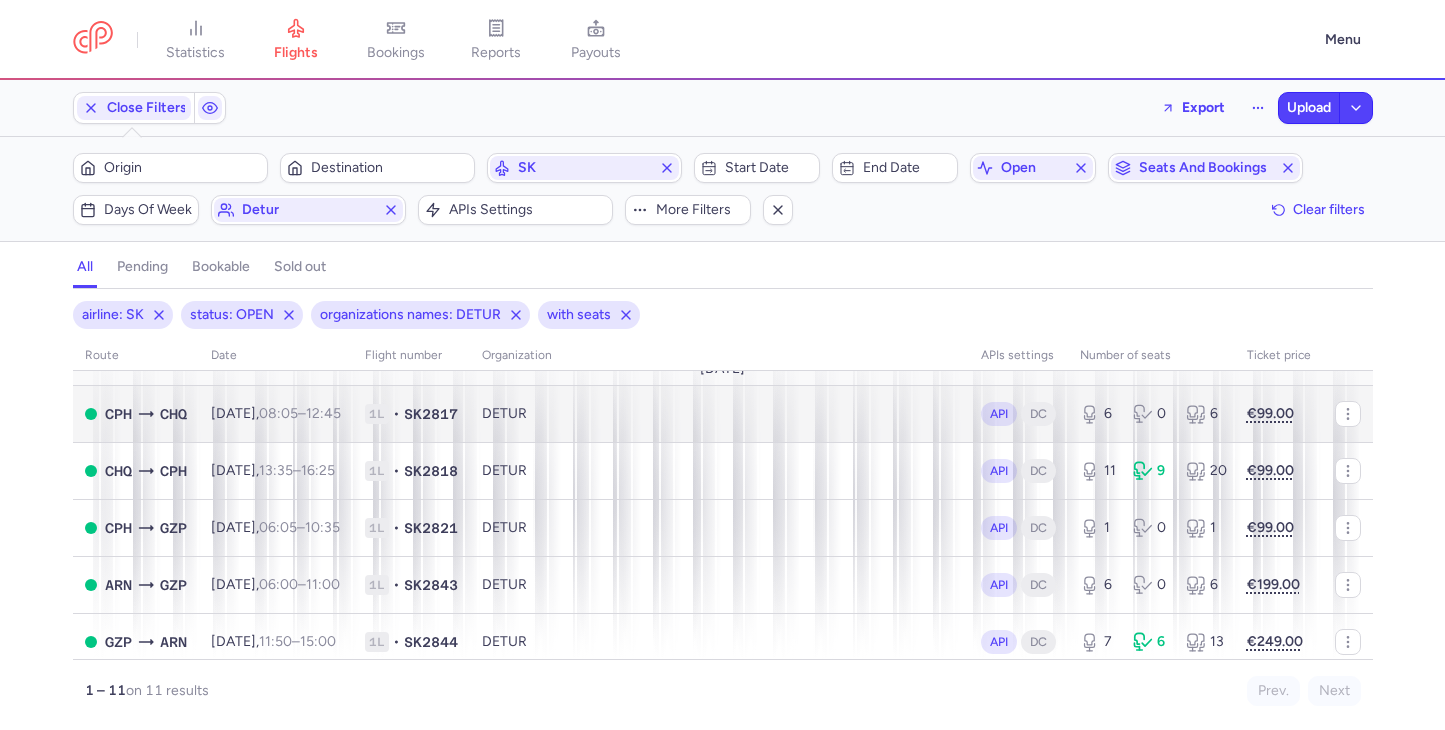scroll, scrollTop: 0, scrollLeft: 0, axis: both 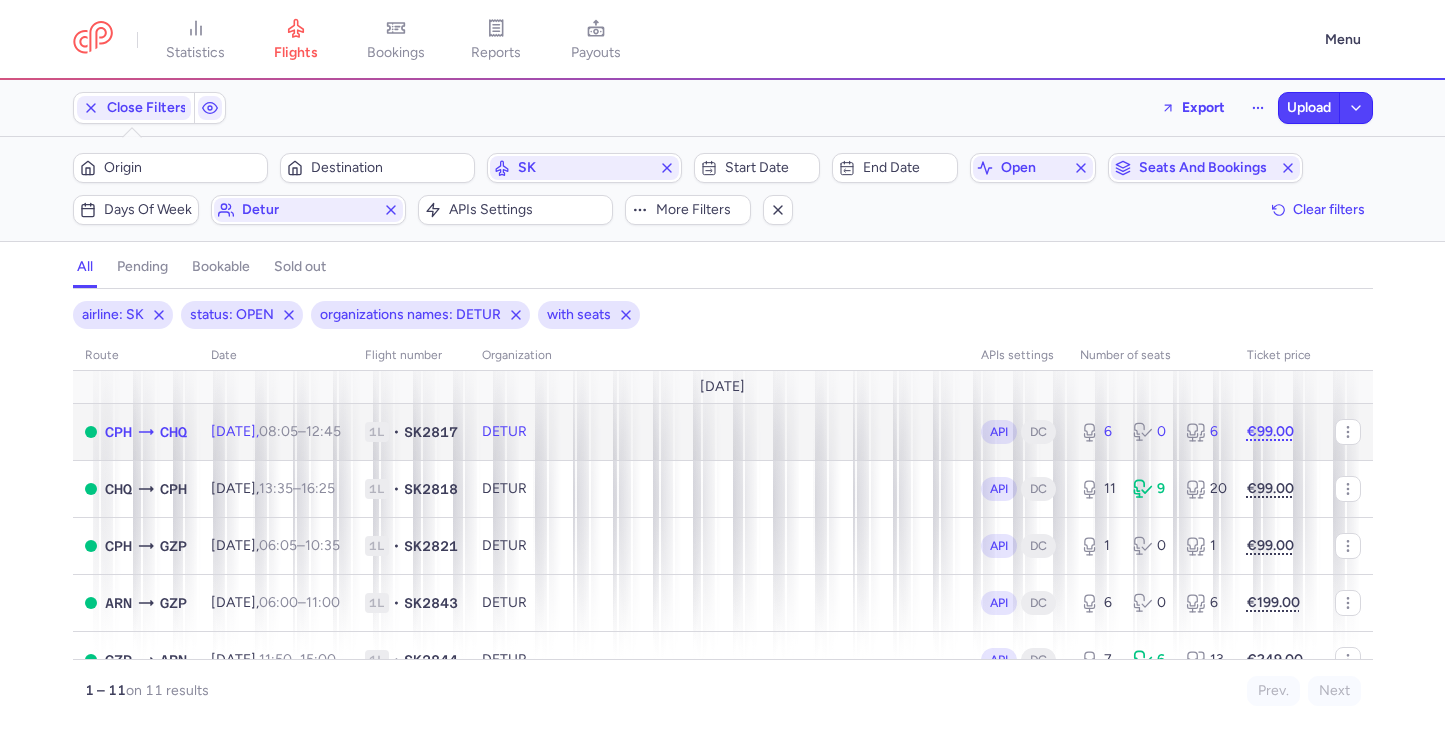 click on "DETUR" at bounding box center [719, 431] 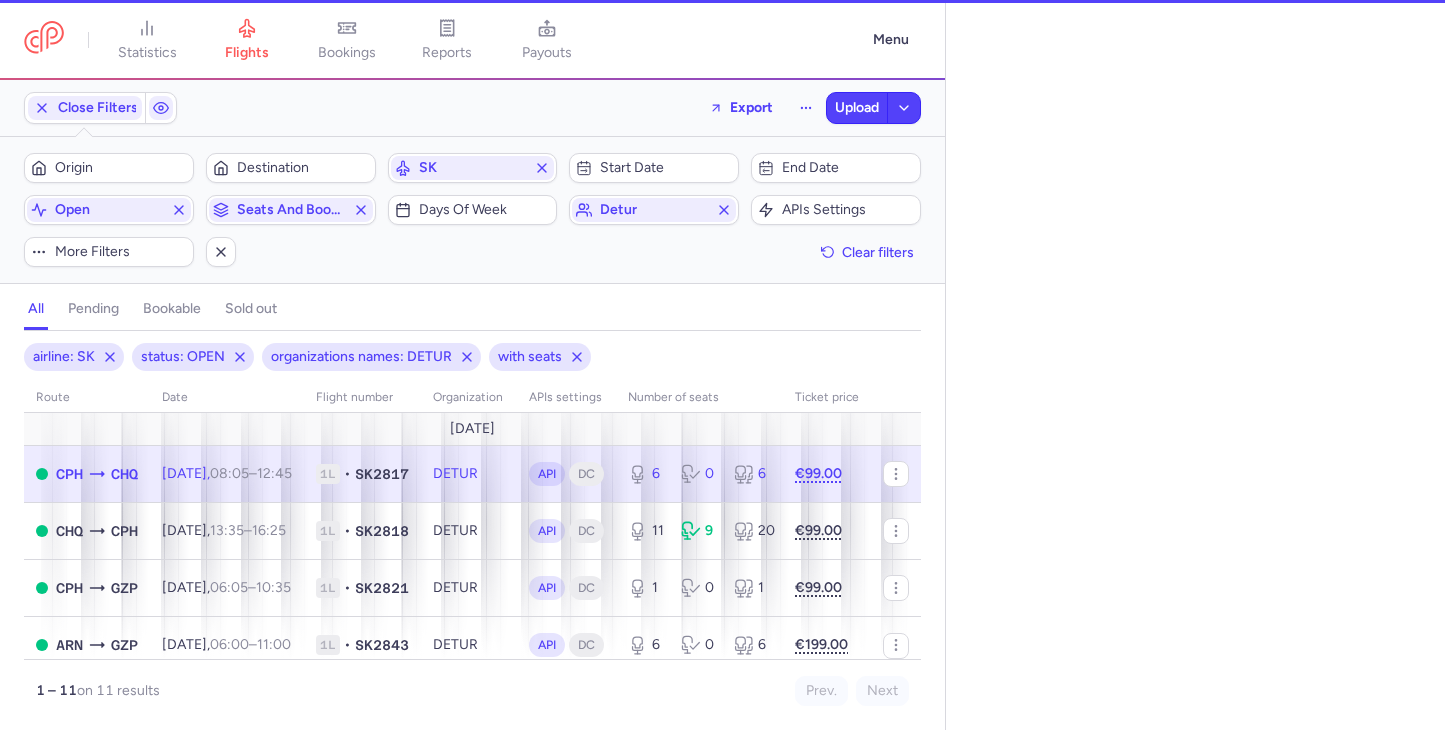 select on "hours" 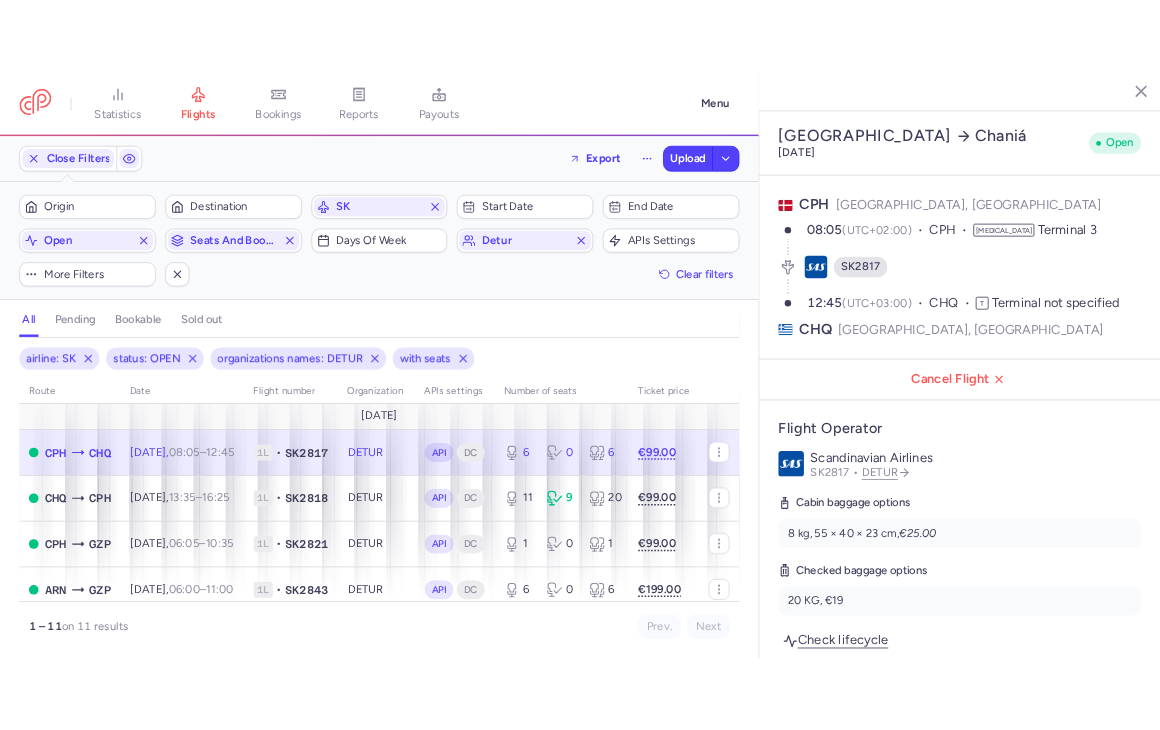 scroll, scrollTop: 113, scrollLeft: 0, axis: vertical 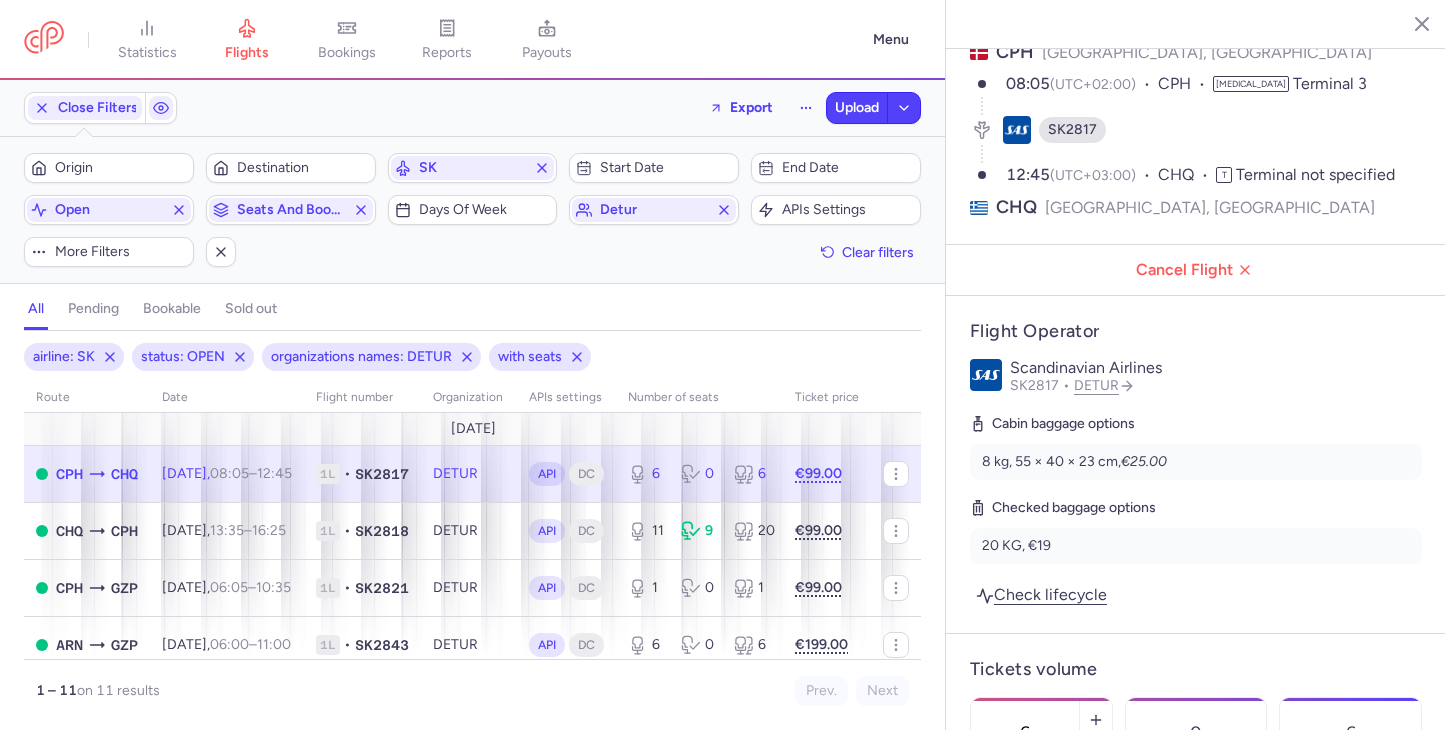 click 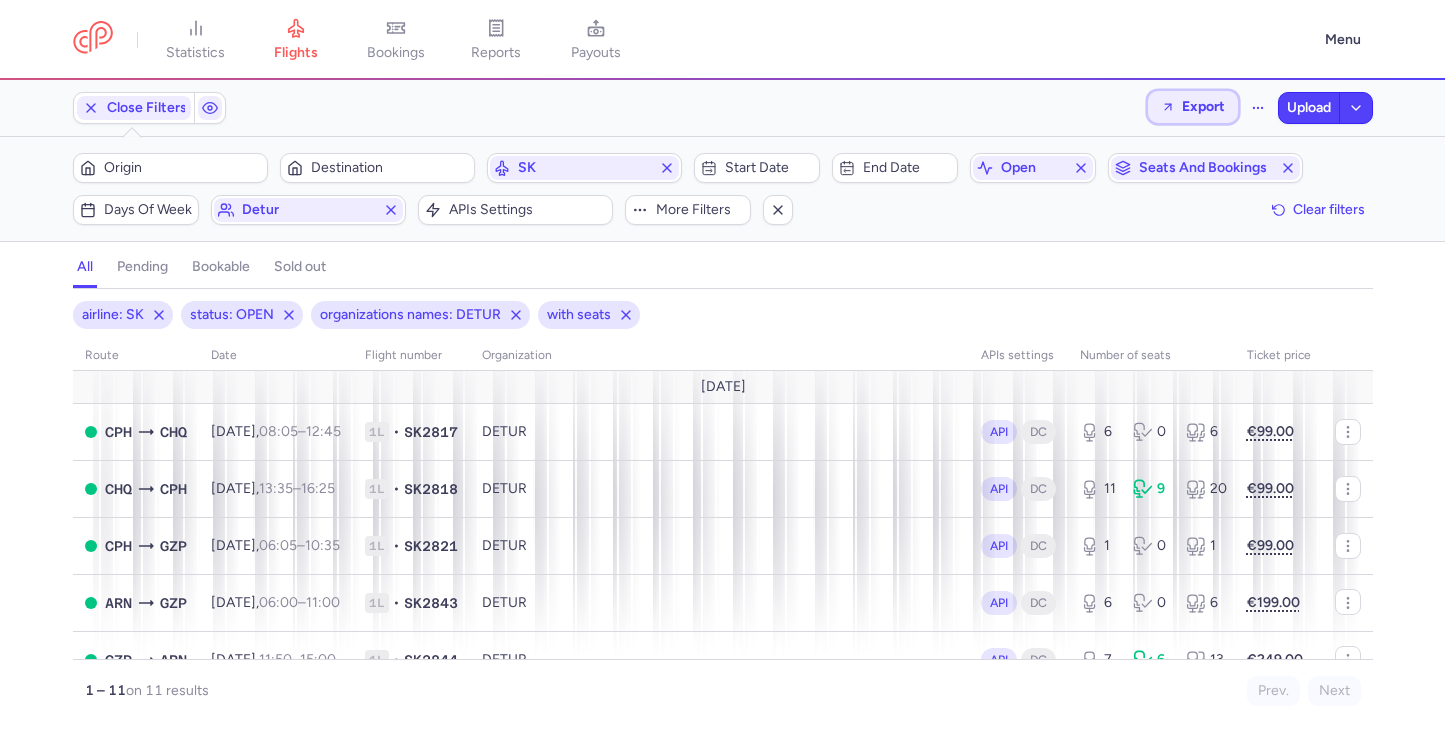 click on "Export" at bounding box center [1193, 107] 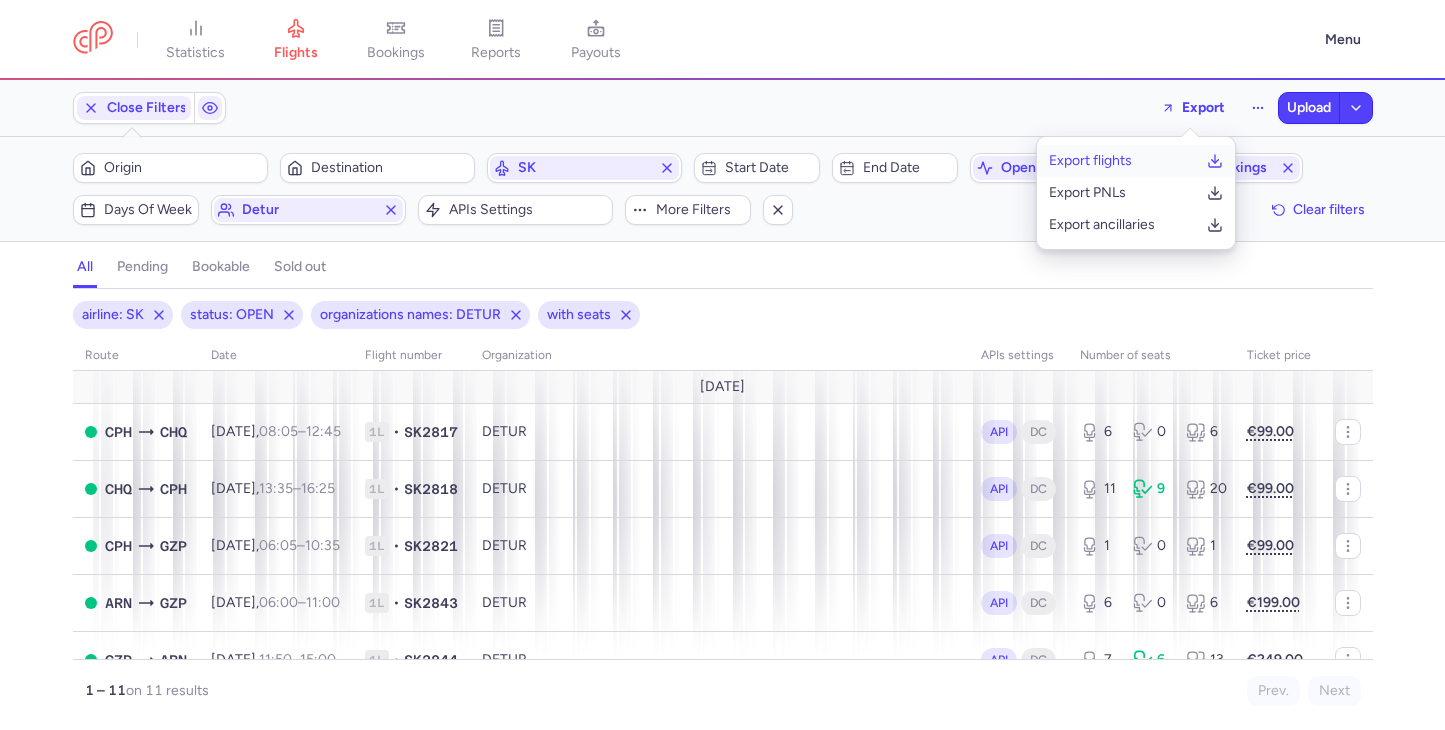 click on "Export flights" at bounding box center (1090, 161) 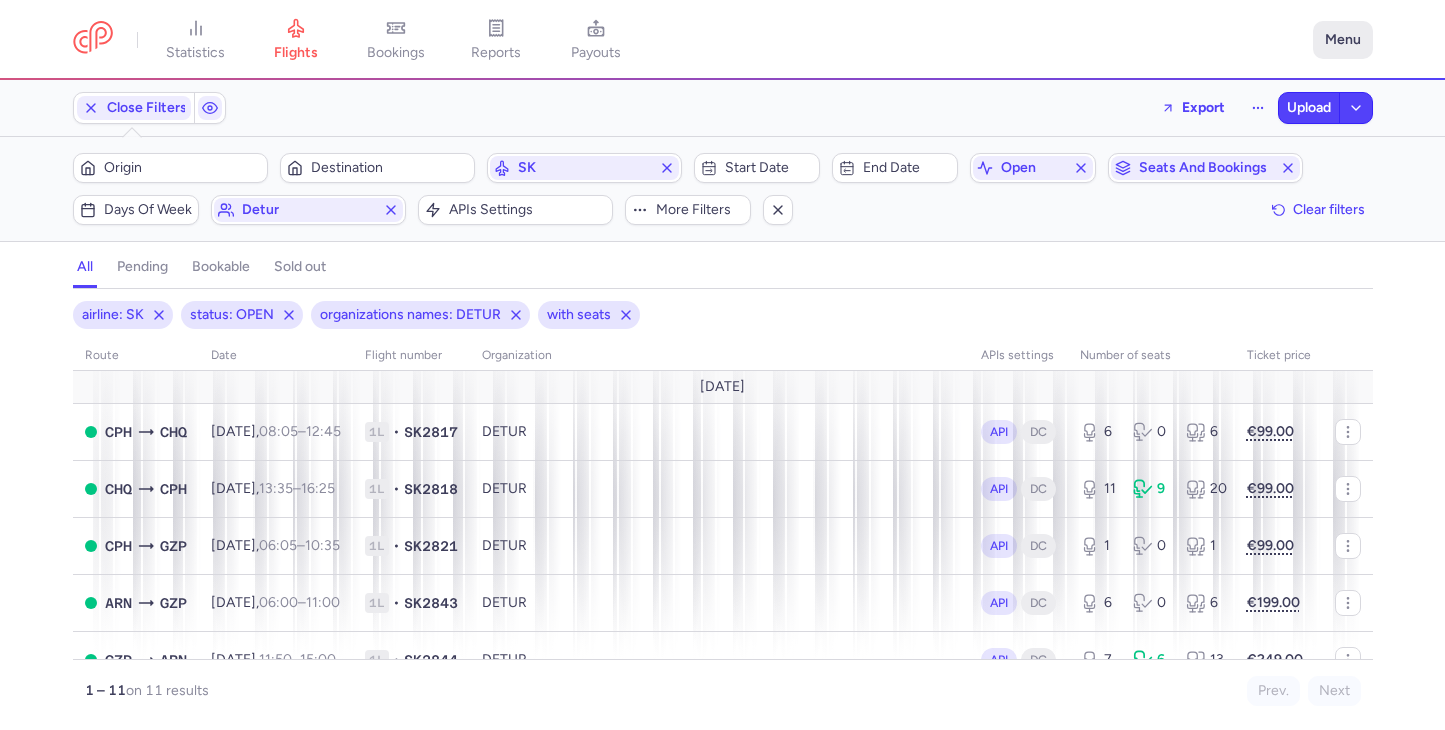 click on "Menu" at bounding box center [1343, 40] 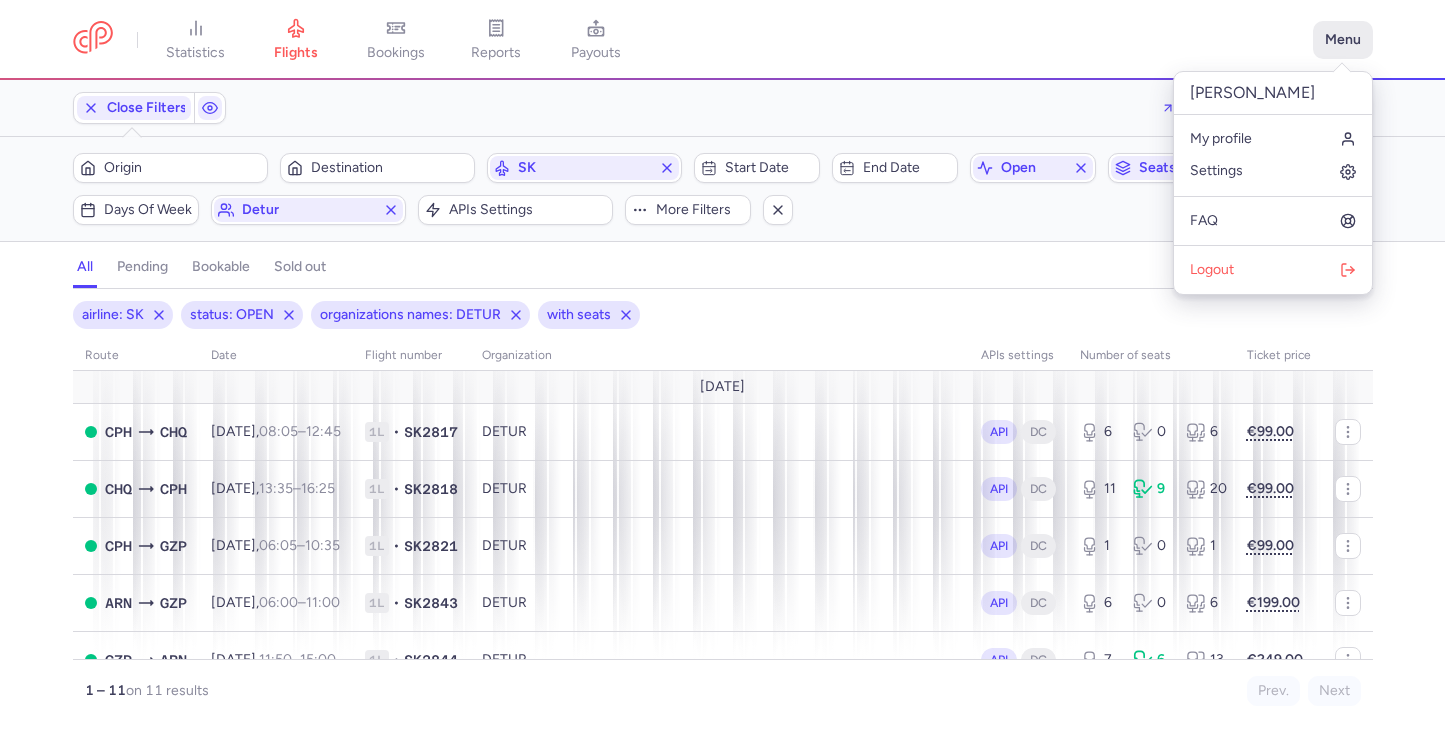 click on "Menu" at bounding box center (1343, 40) 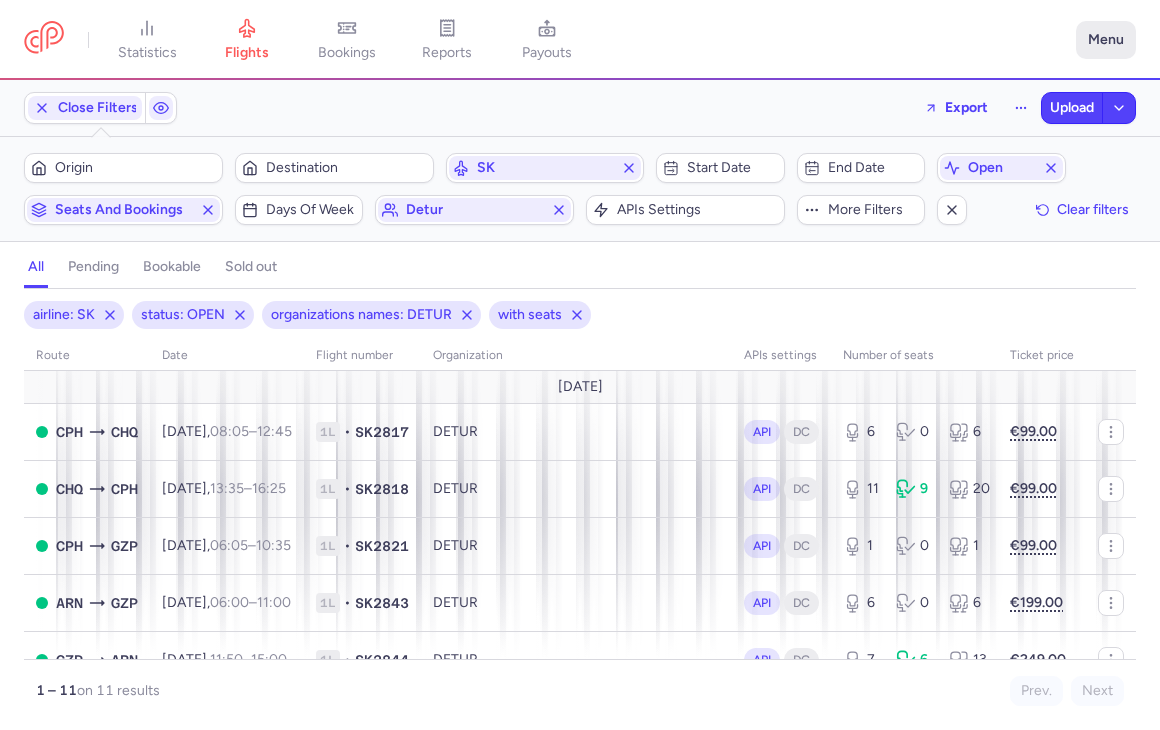 click on "Menu" at bounding box center (1106, 40) 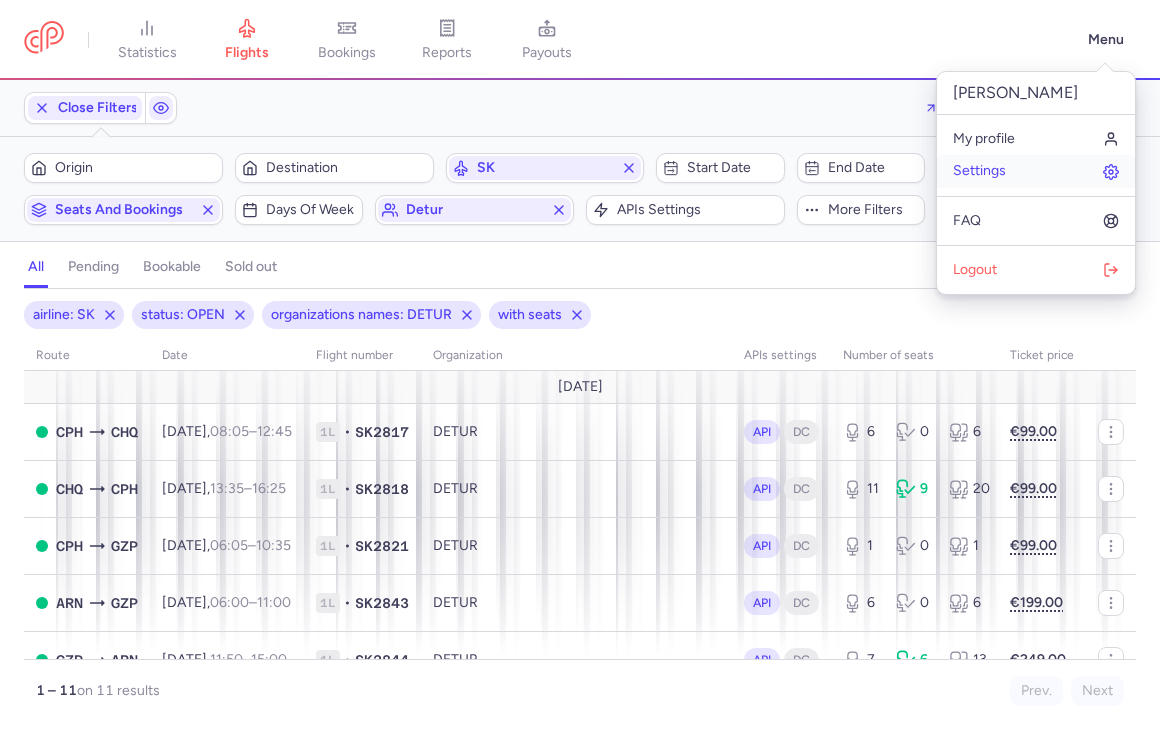 click on "Settings" at bounding box center (979, 171) 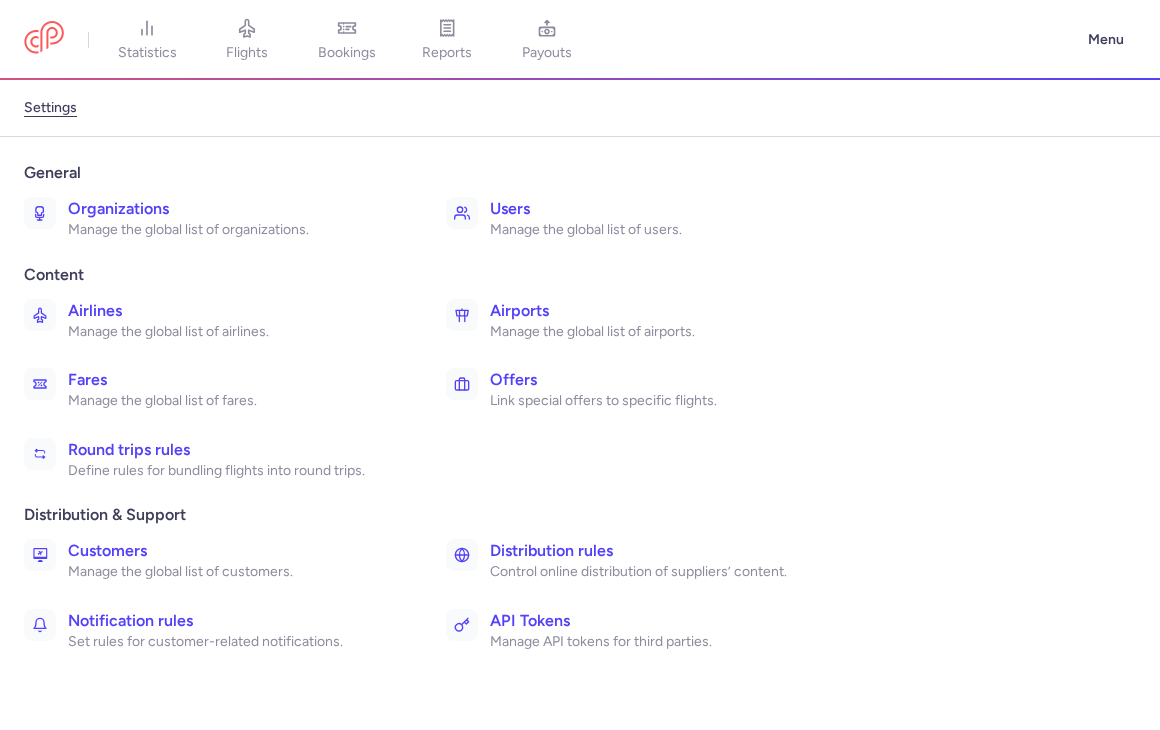 click on "Organizations" at bounding box center [235, 209] 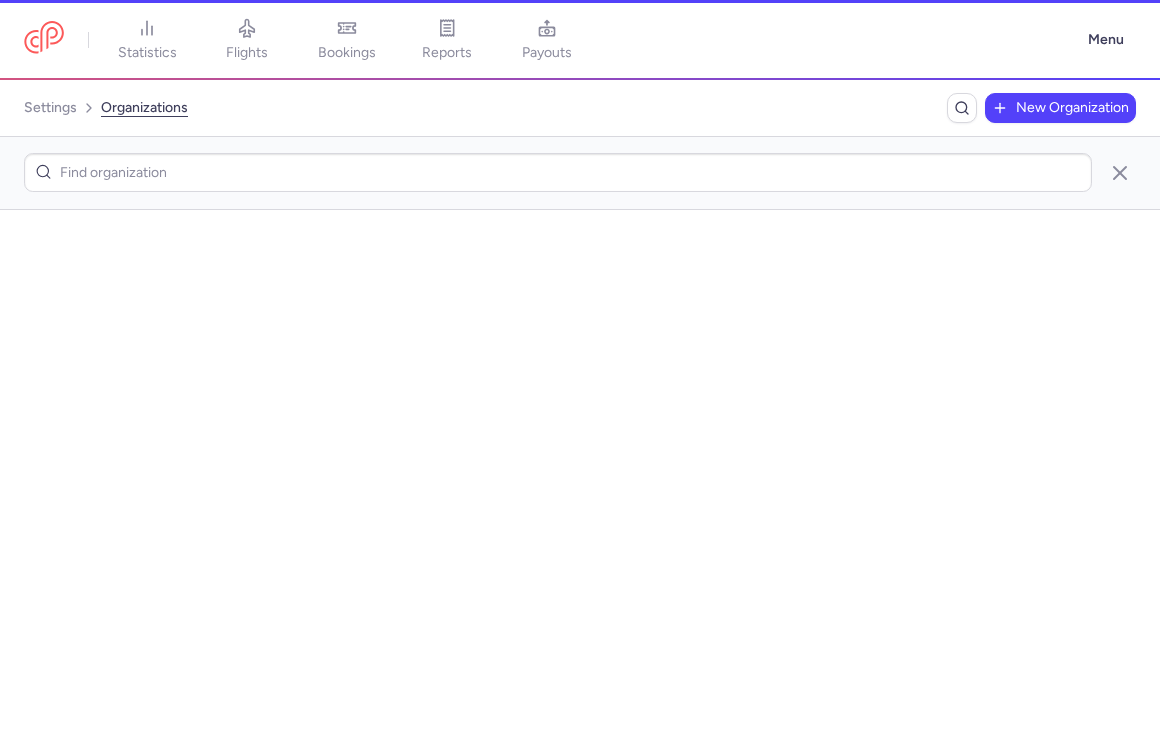 scroll, scrollTop: 0, scrollLeft: 0, axis: both 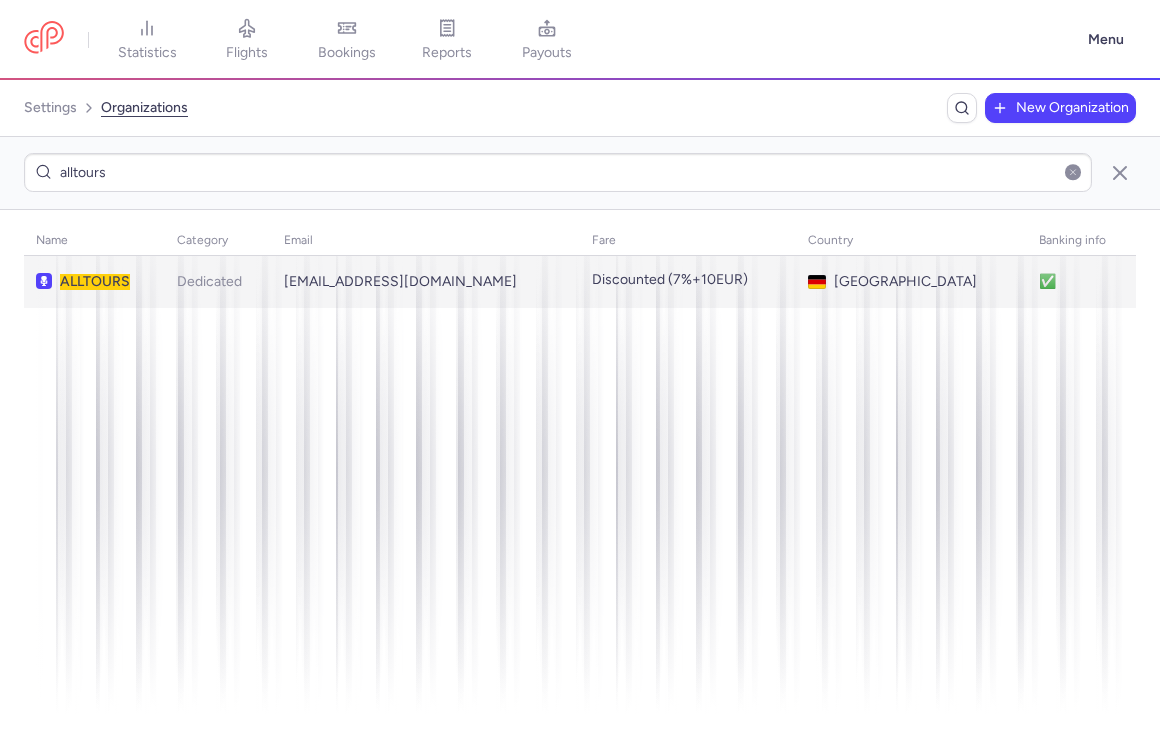 type on "alltours" 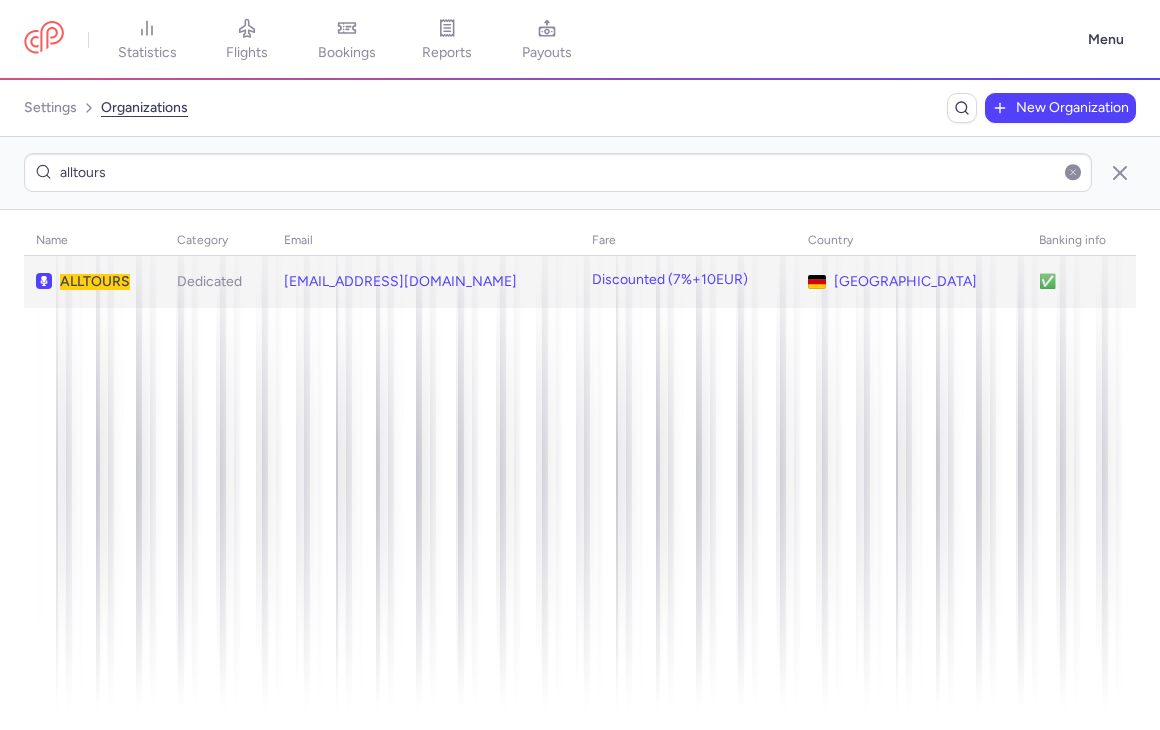 click on "ALLTOURS" at bounding box center [106, 282] 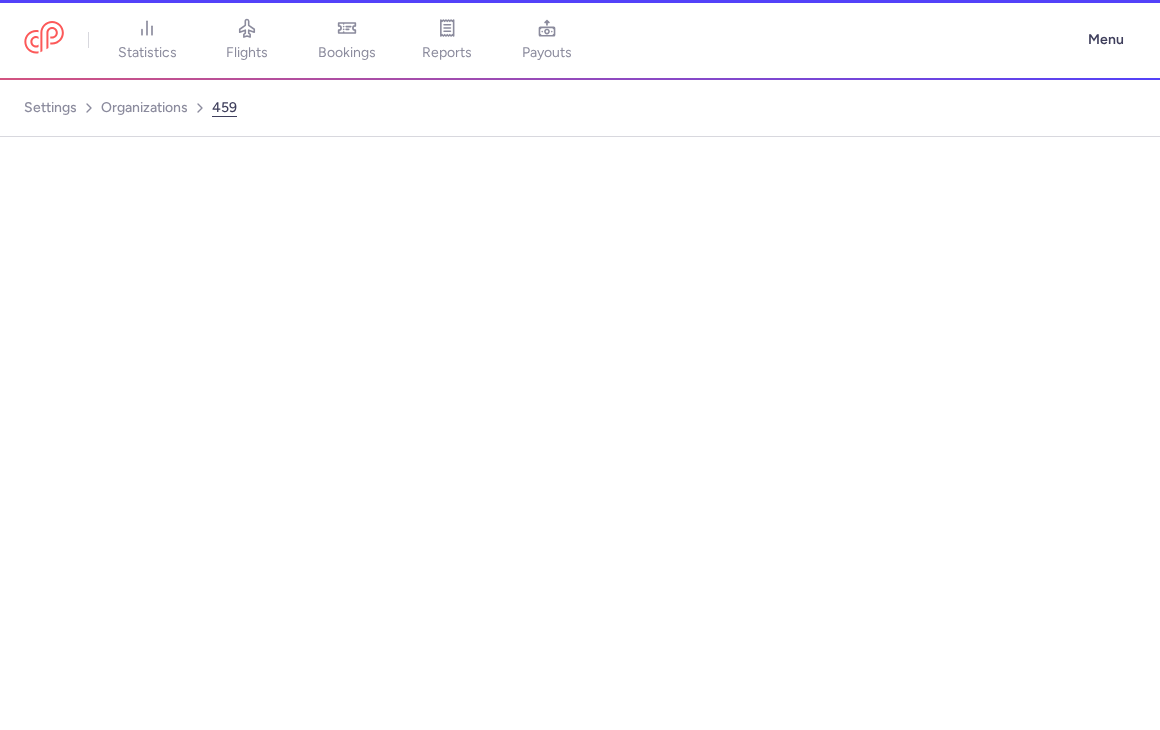 scroll, scrollTop: 0, scrollLeft: 0, axis: both 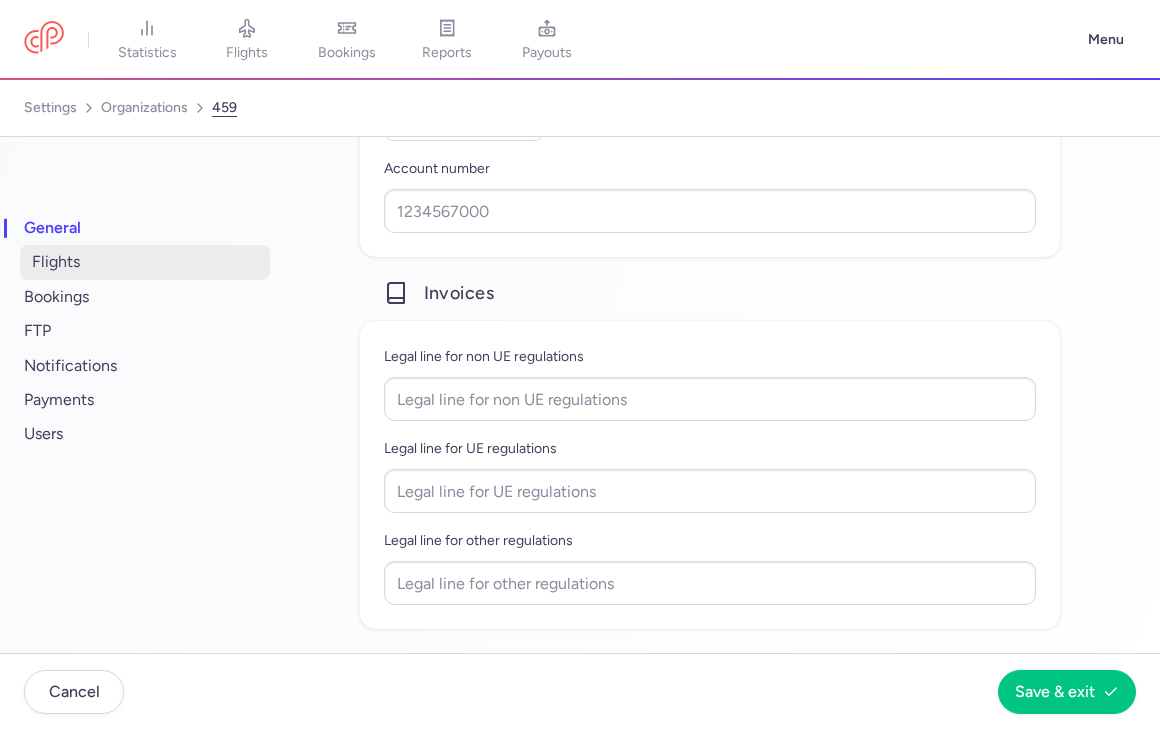 click on "flights" at bounding box center (145, 262) 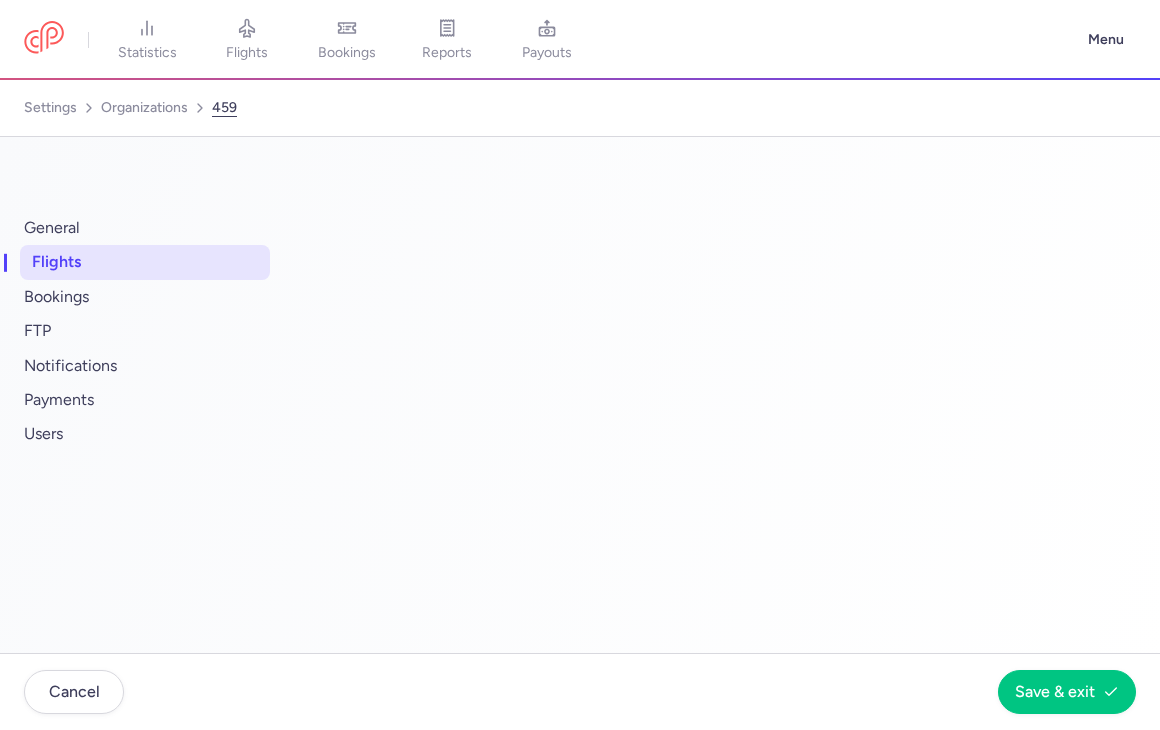 scroll, scrollTop: 347, scrollLeft: 0, axis: vertical 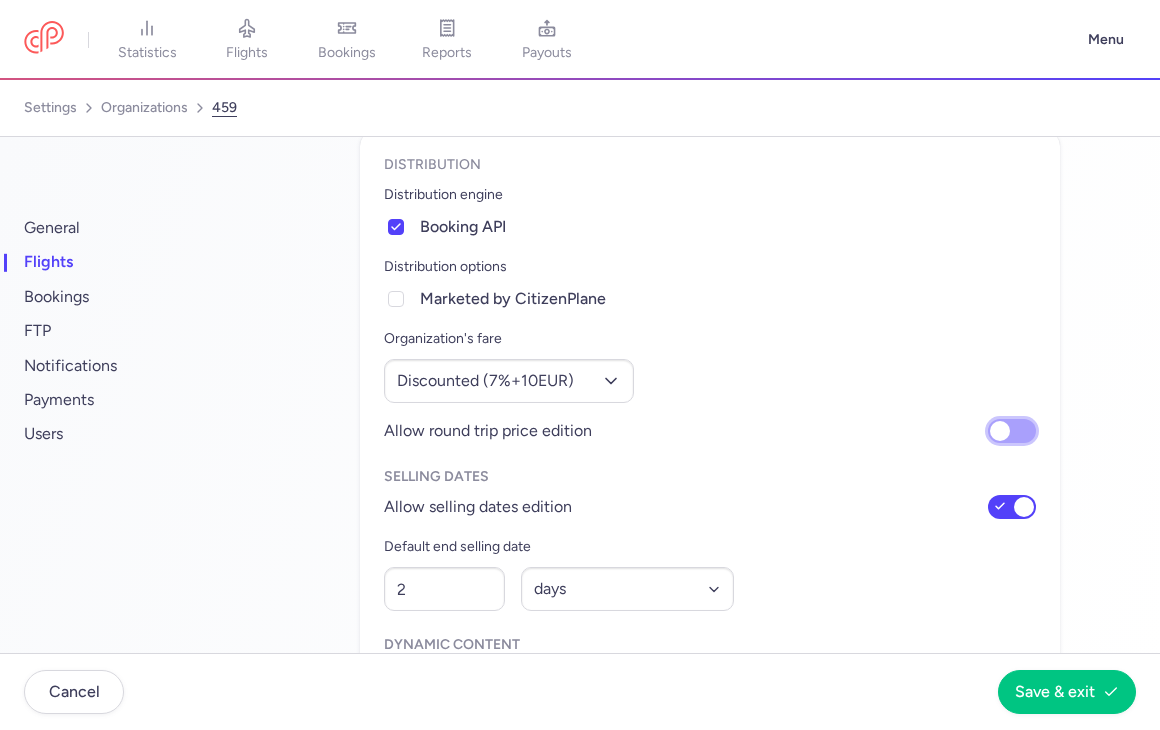 click on "Allow round trip price edition" at bounding box center (1012, 431) 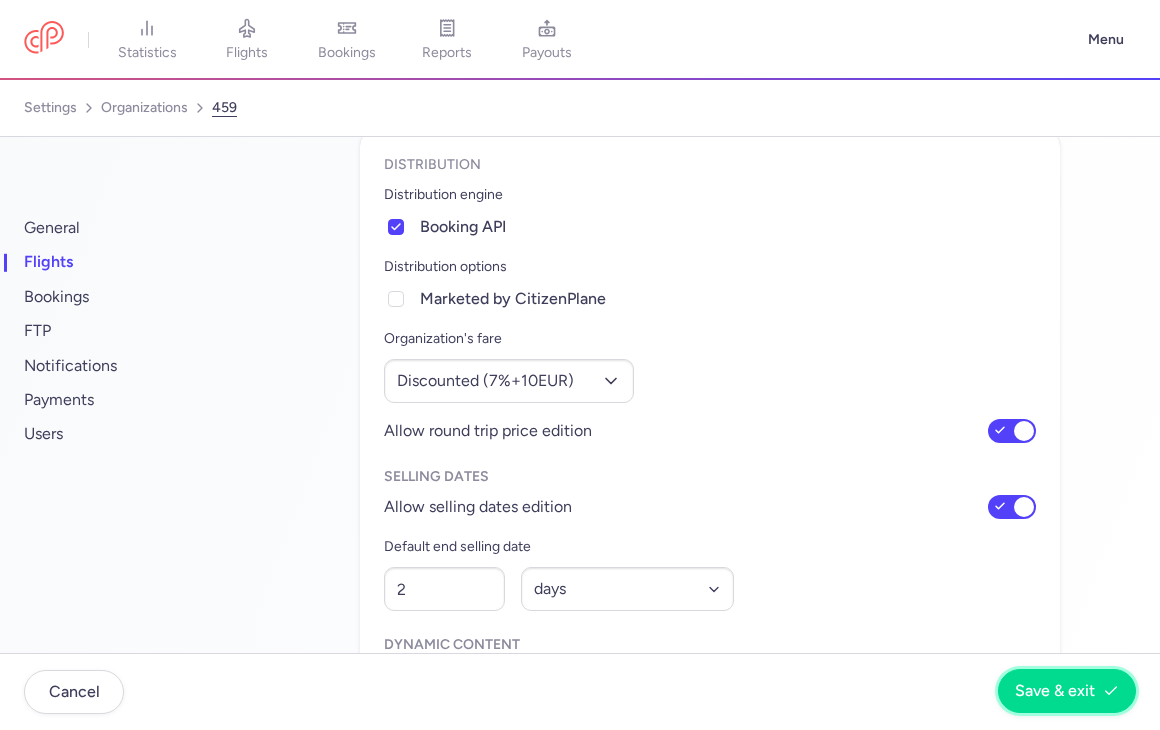 click on "Save & exit" 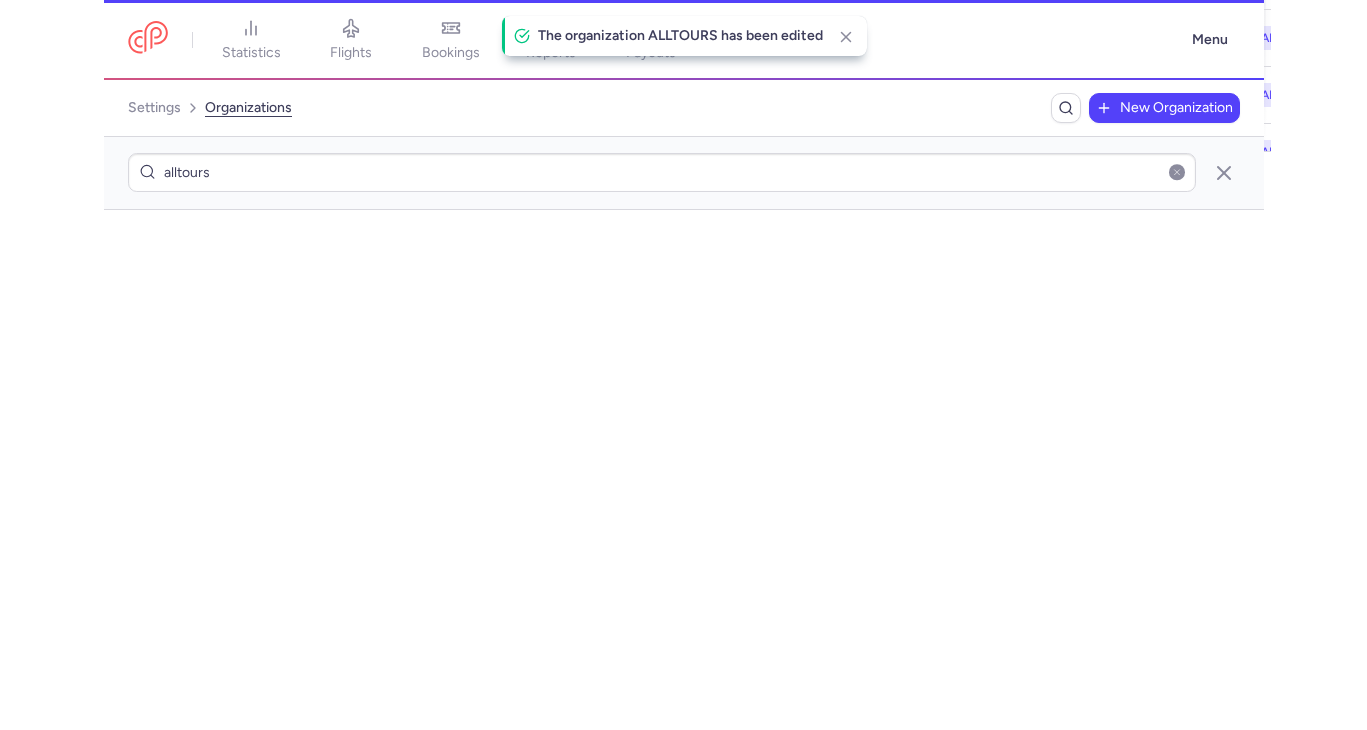 scroll, scrollTop: 0, scrollLeft: 0, axis: both 